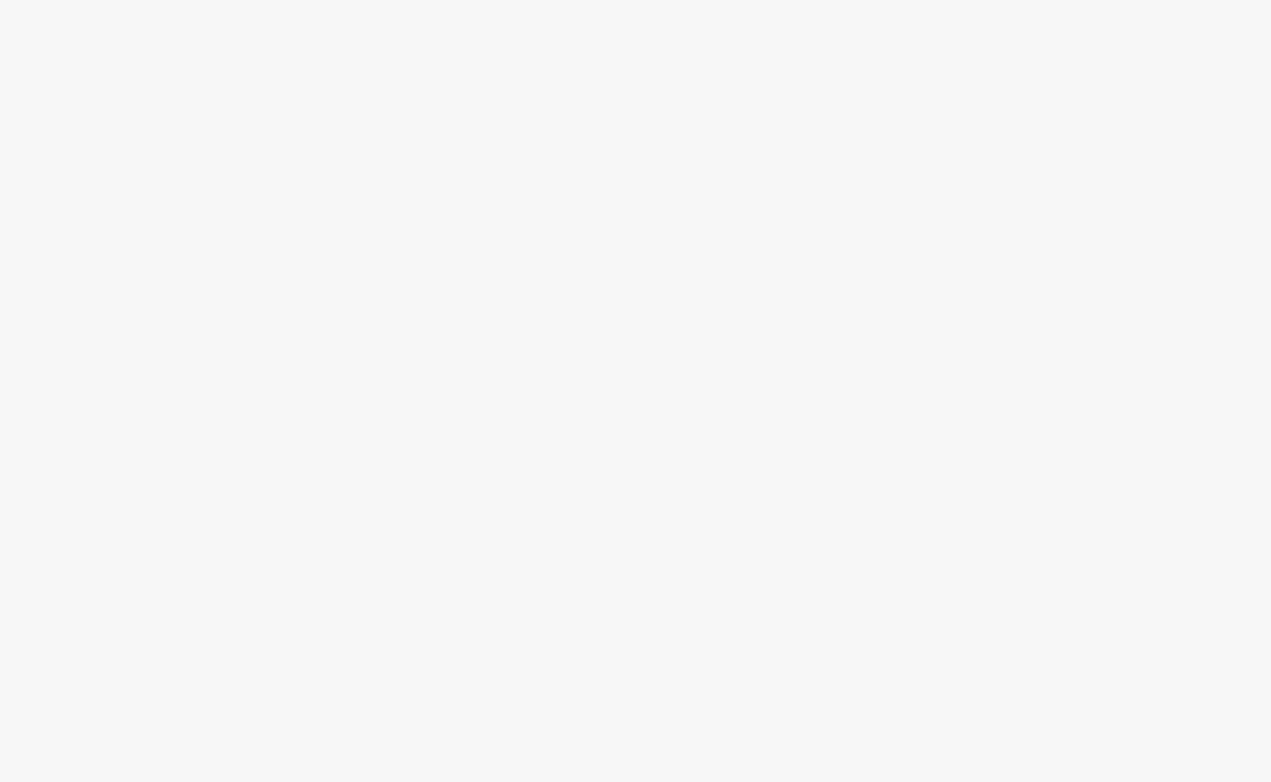 scroll, scrollTop: 0, scrollLeft: 0, axis: both 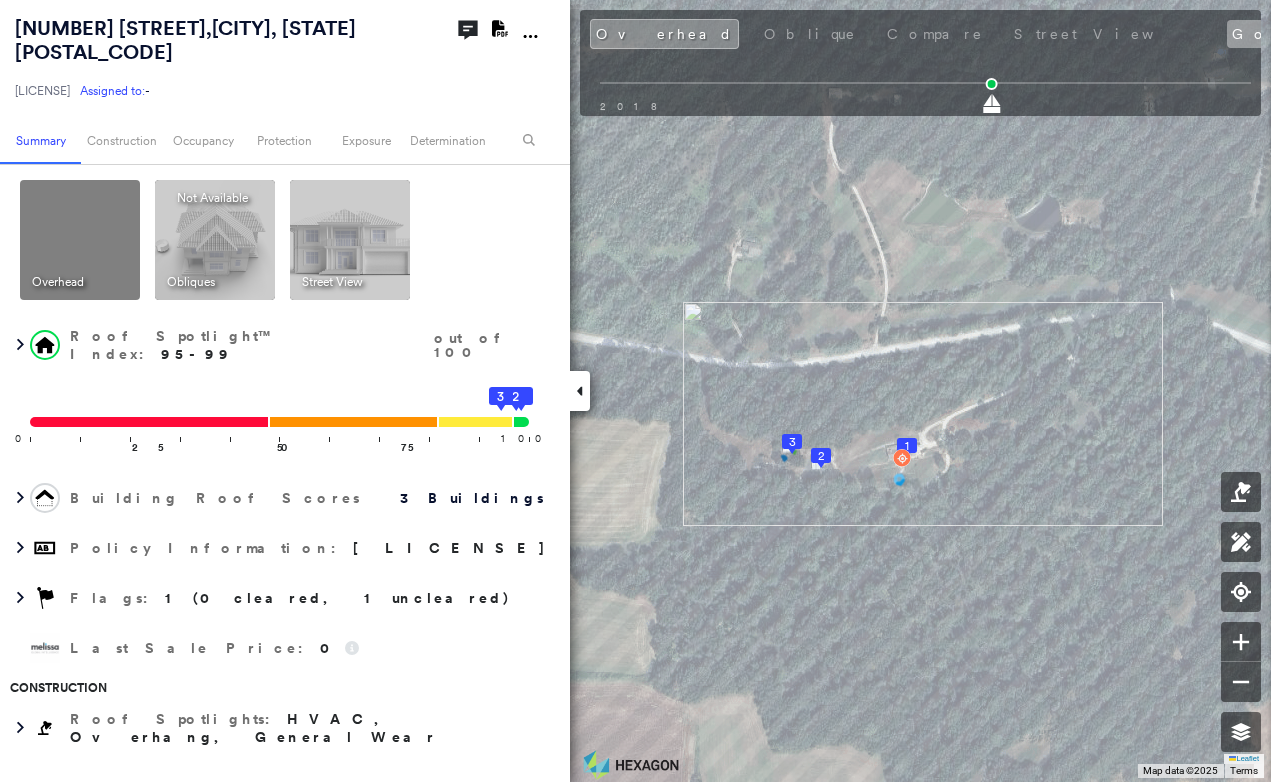 click on "Google" at bounding box center [1273, 34] 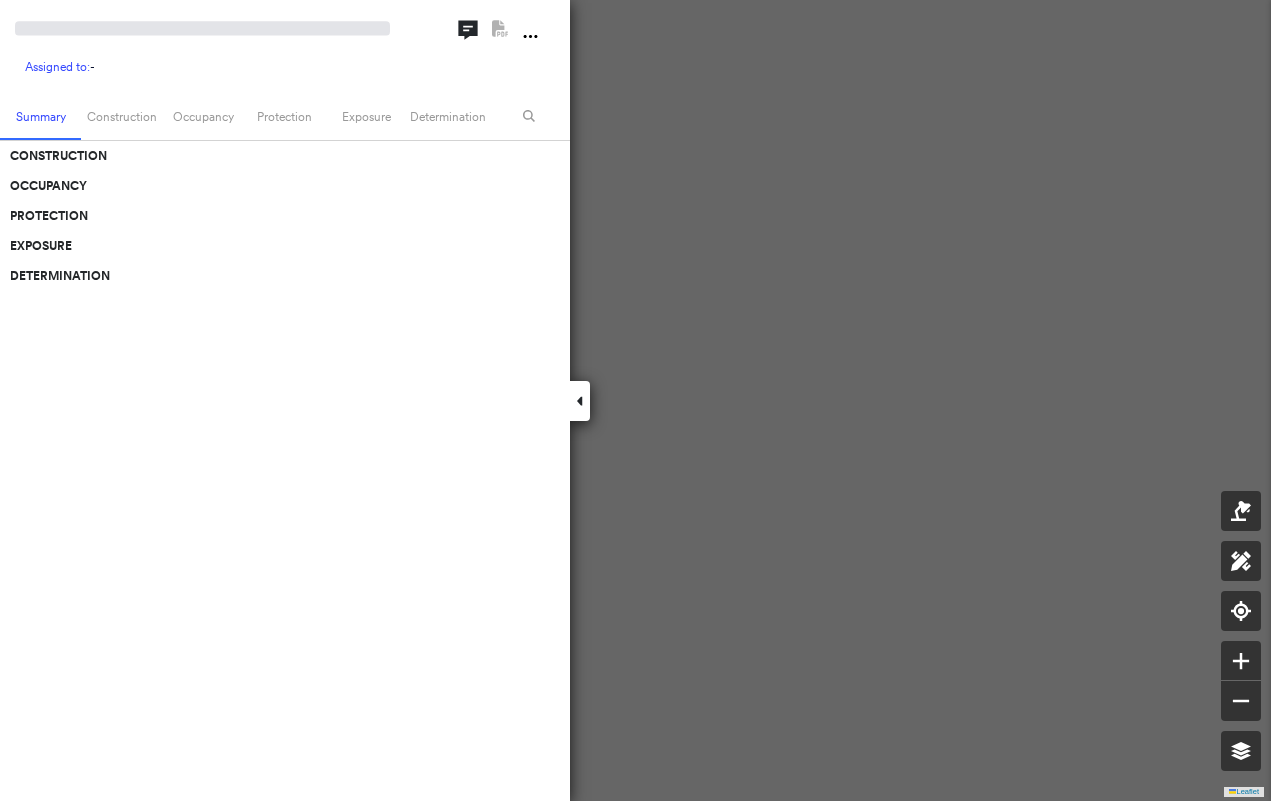 scroll, scrollTop: 0, scrollLeft: 0, axis: both 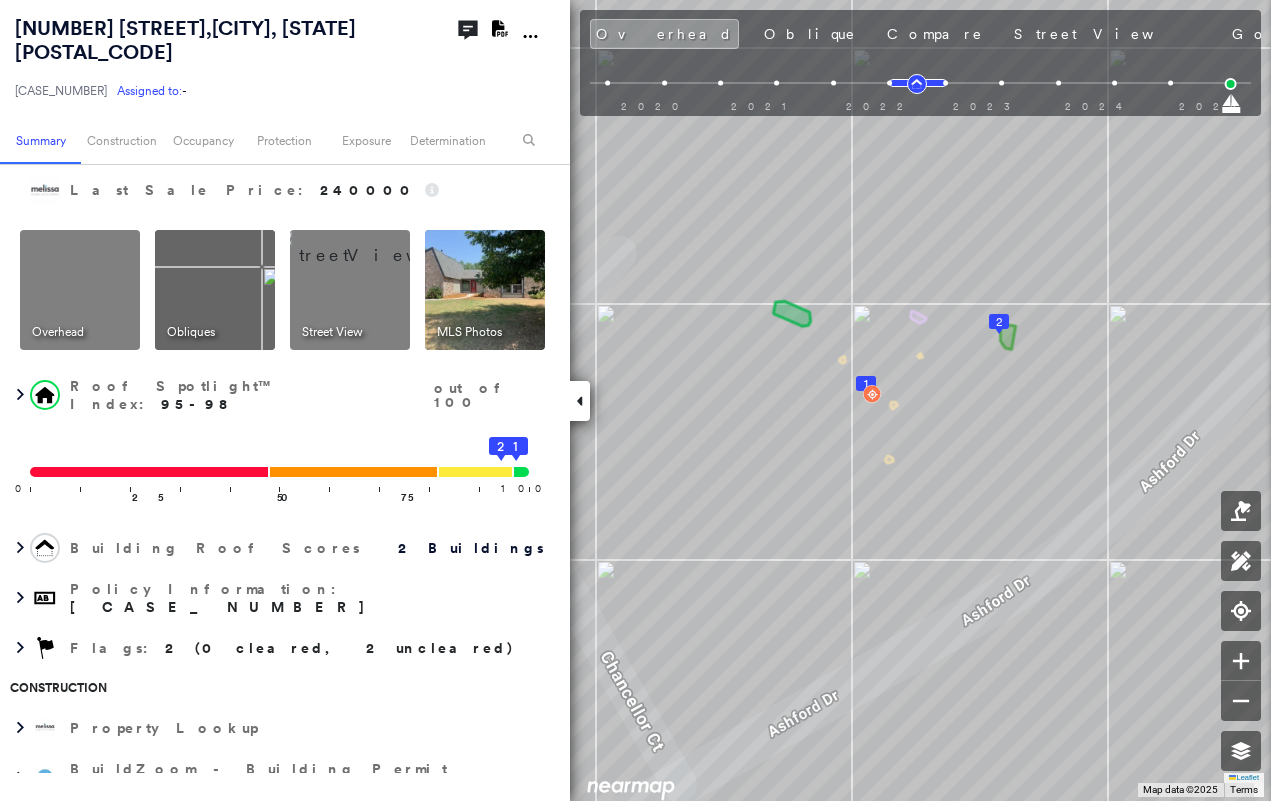 click at bounding box center [580, 401] 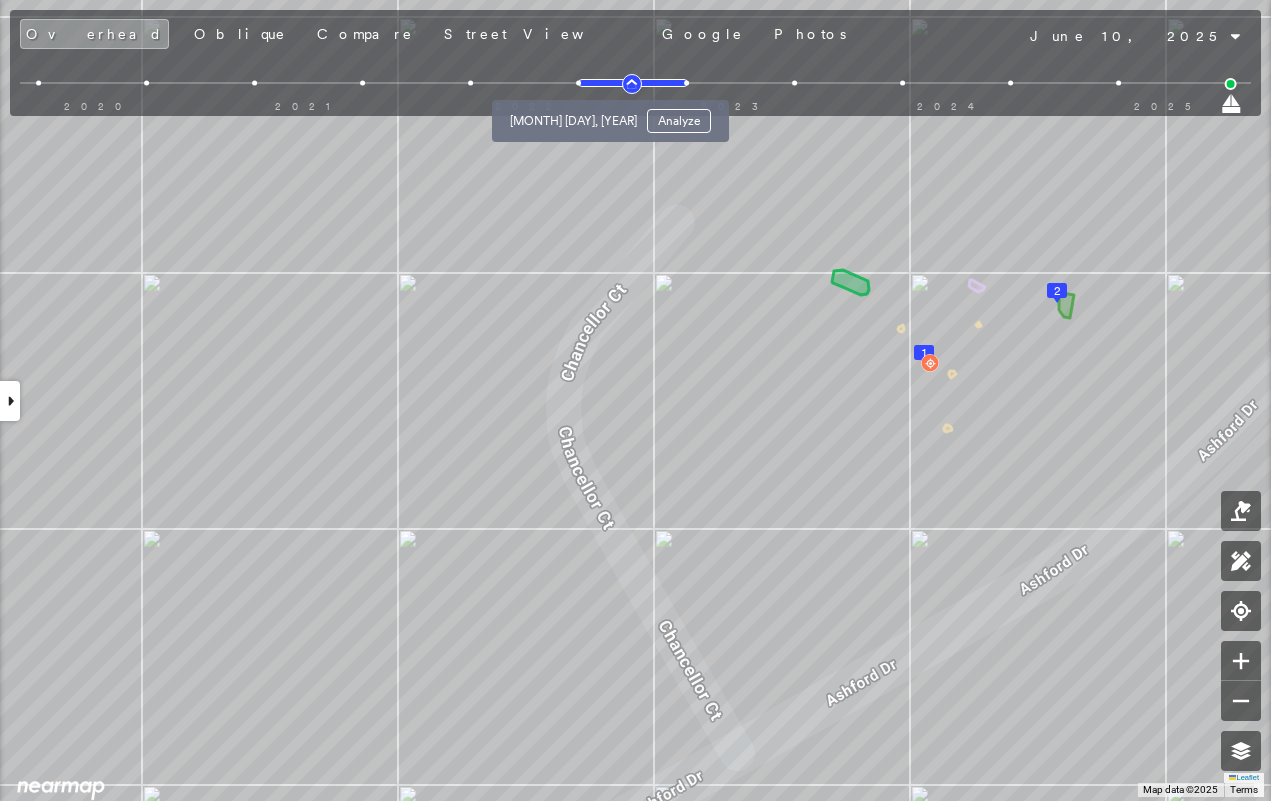 click at bounding box center [578, 83] 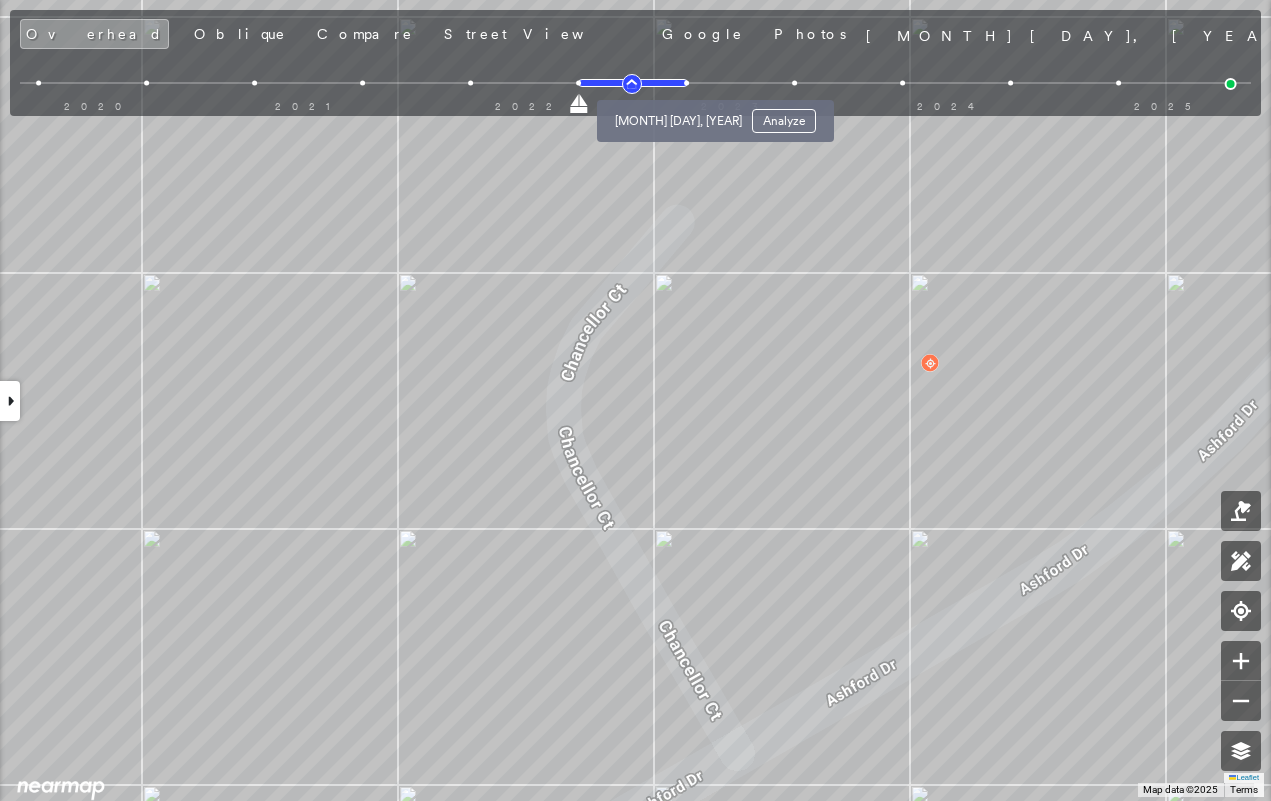 click at bounding box center [686, 83] 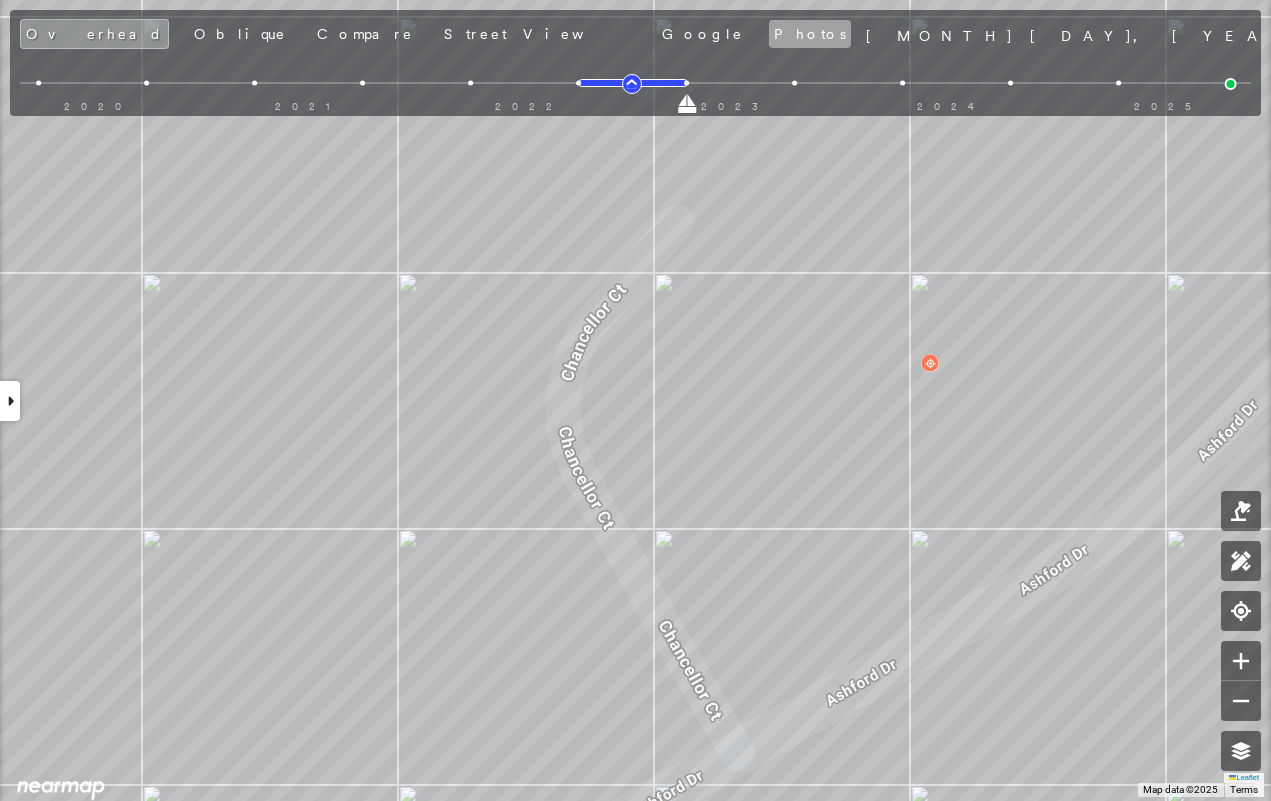 click on "Photos" at bounding box center (810, 34) 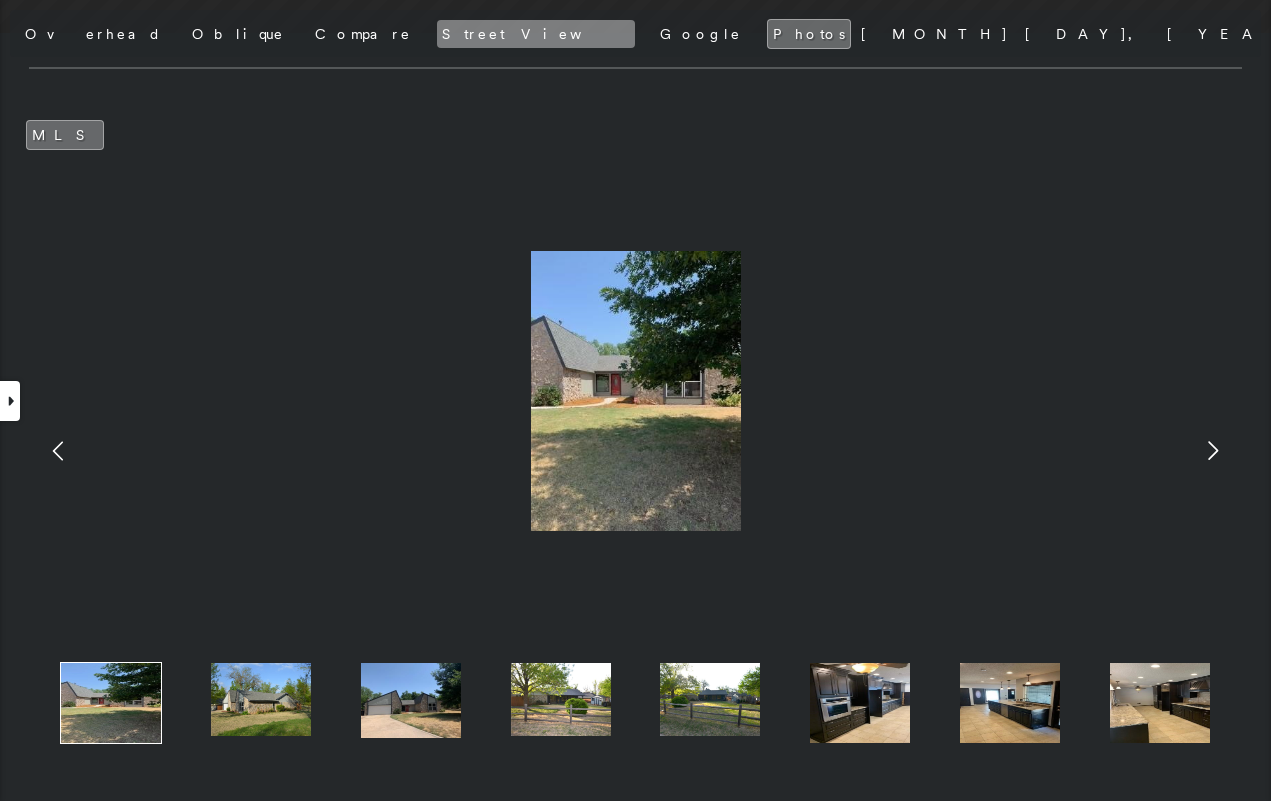 click on "Street View" at bounding box center [536, 34] 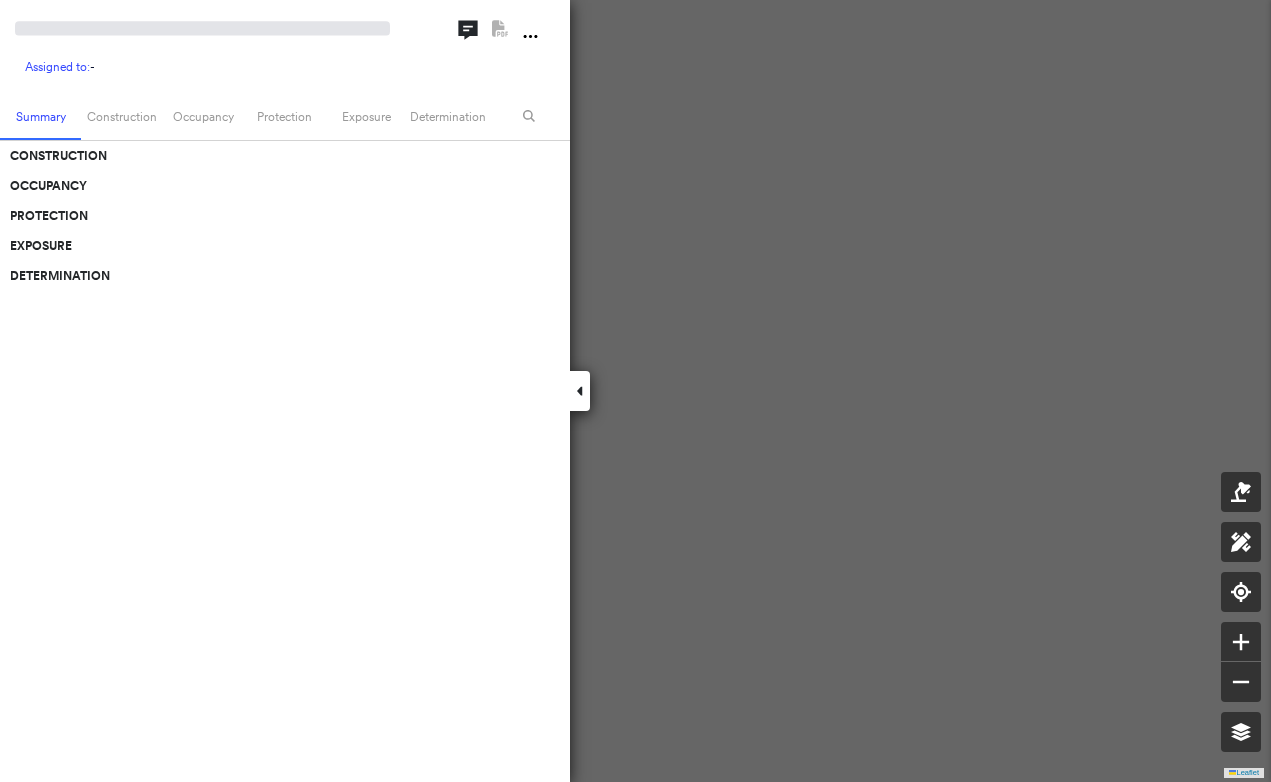 scroll, scrollTop: 0, scrollLeft: 0, axis: both 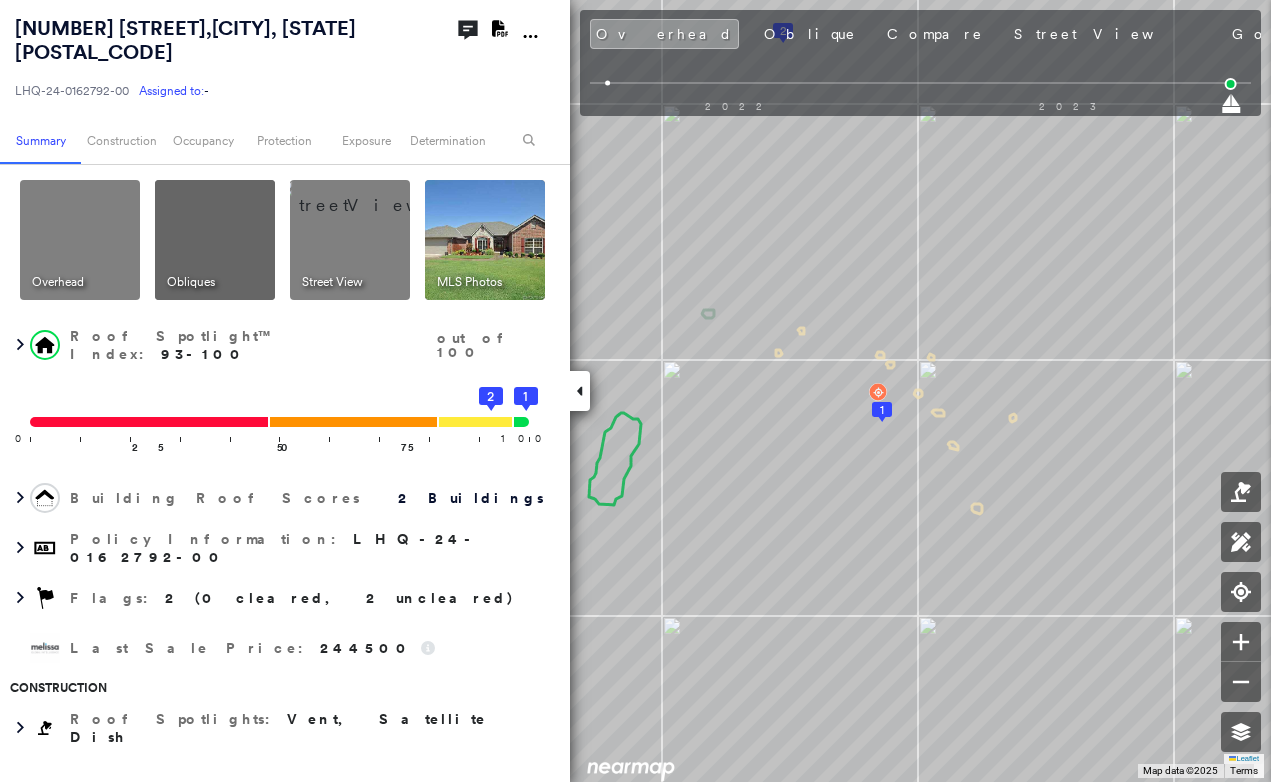 click on "Photos" at bounding box center [1380, 34] 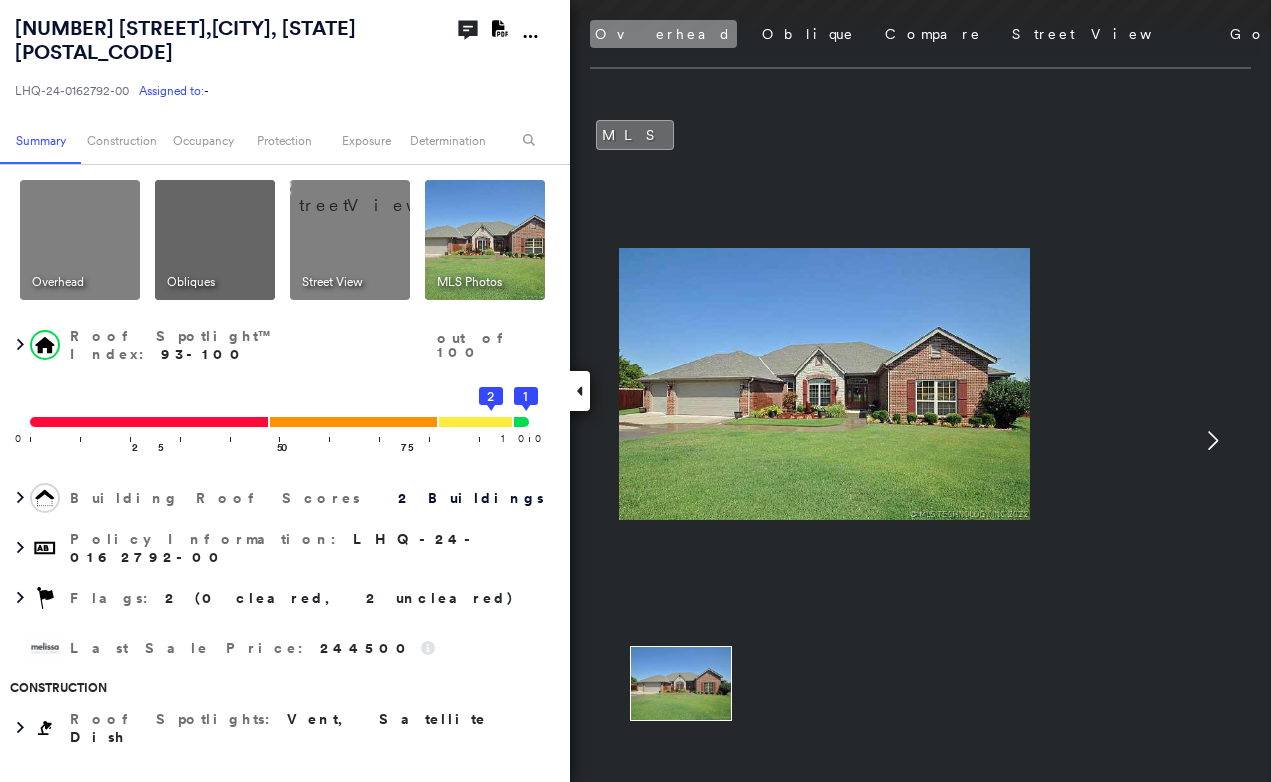 click on "Overhead" at bounding box center [663, 34] 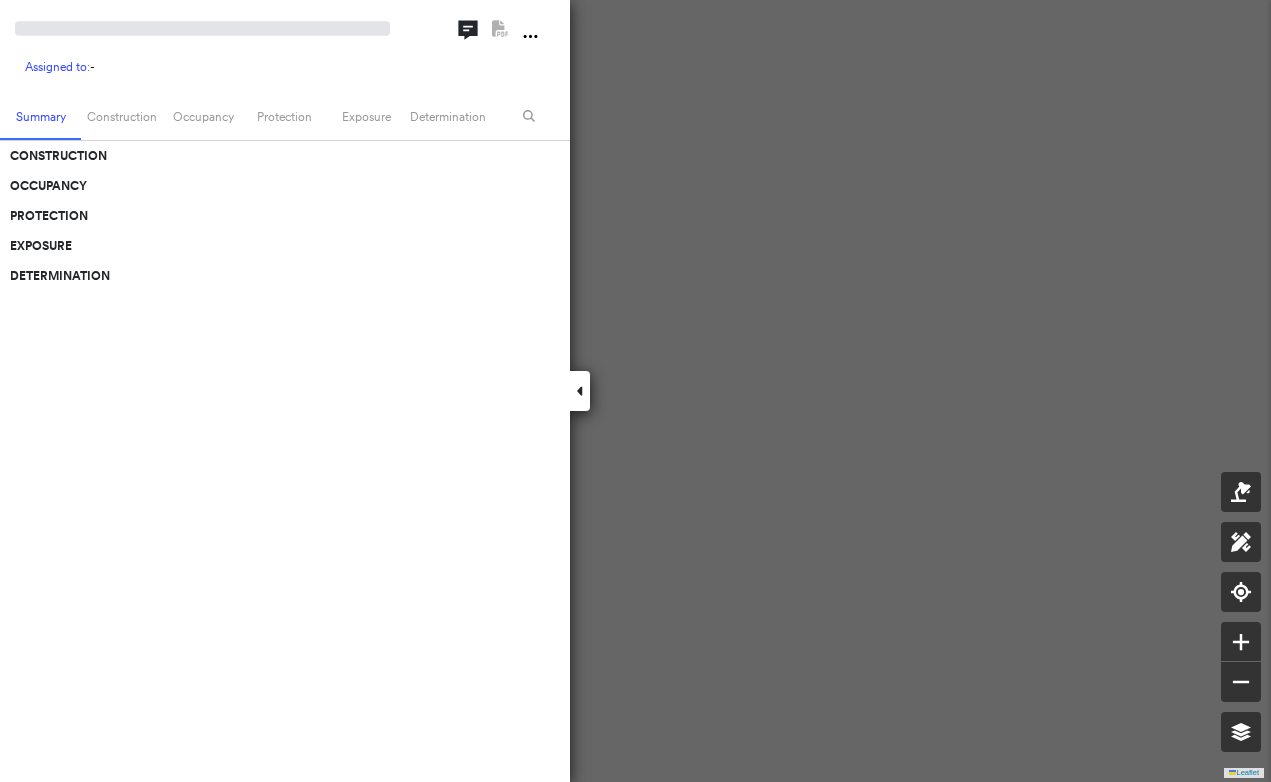 scroll, scrollTop: 0, scrollLeft: 0, axis: both 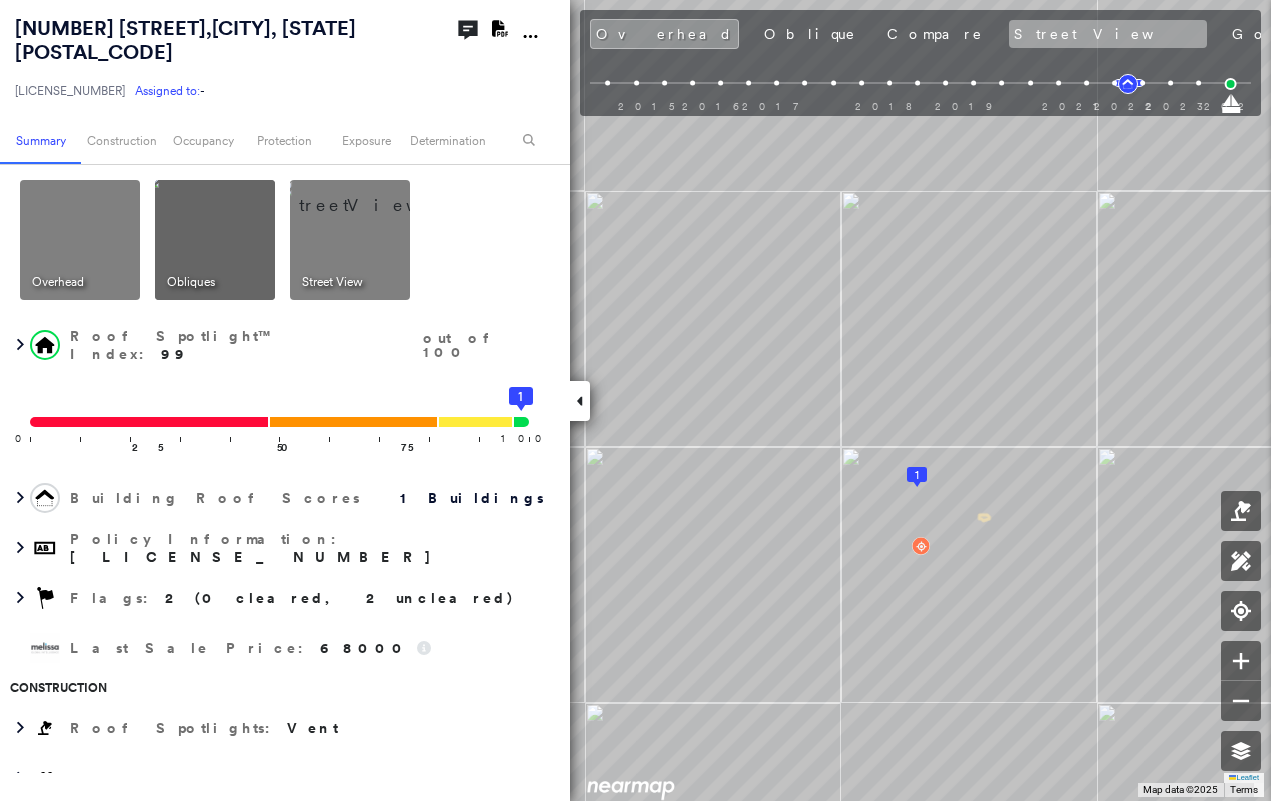 click on "Street View" at bounding box center (1108, 34) 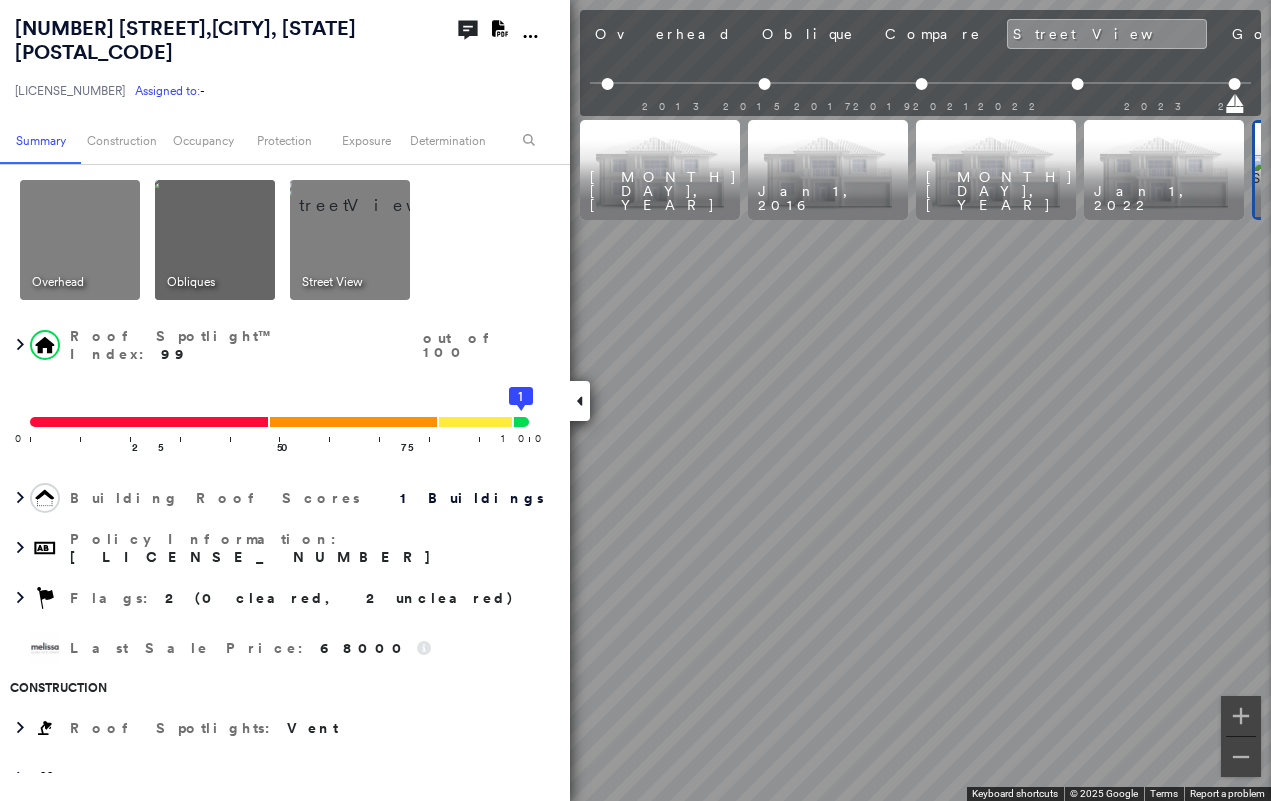 scroll, scrollTop: 0, scrollLeft: 159, axis: horizontal 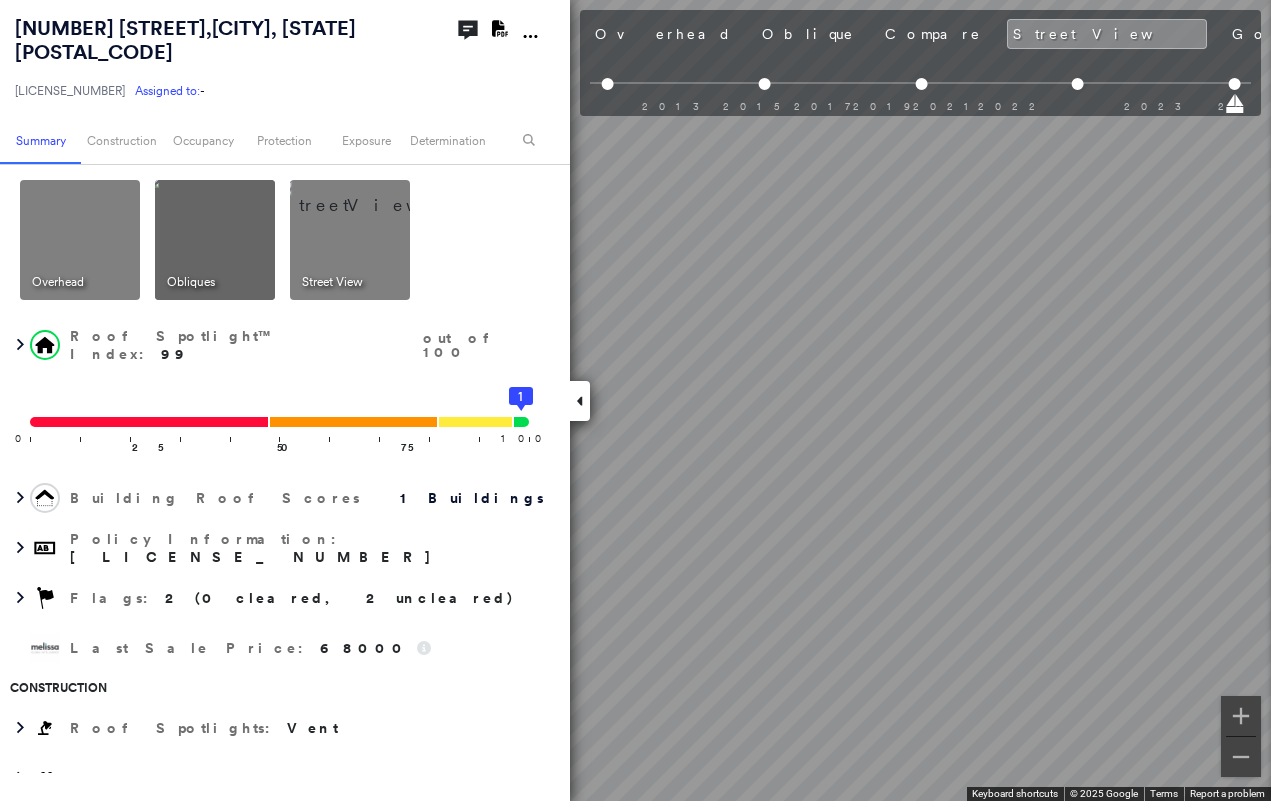 click at bounding box center [580, 401] 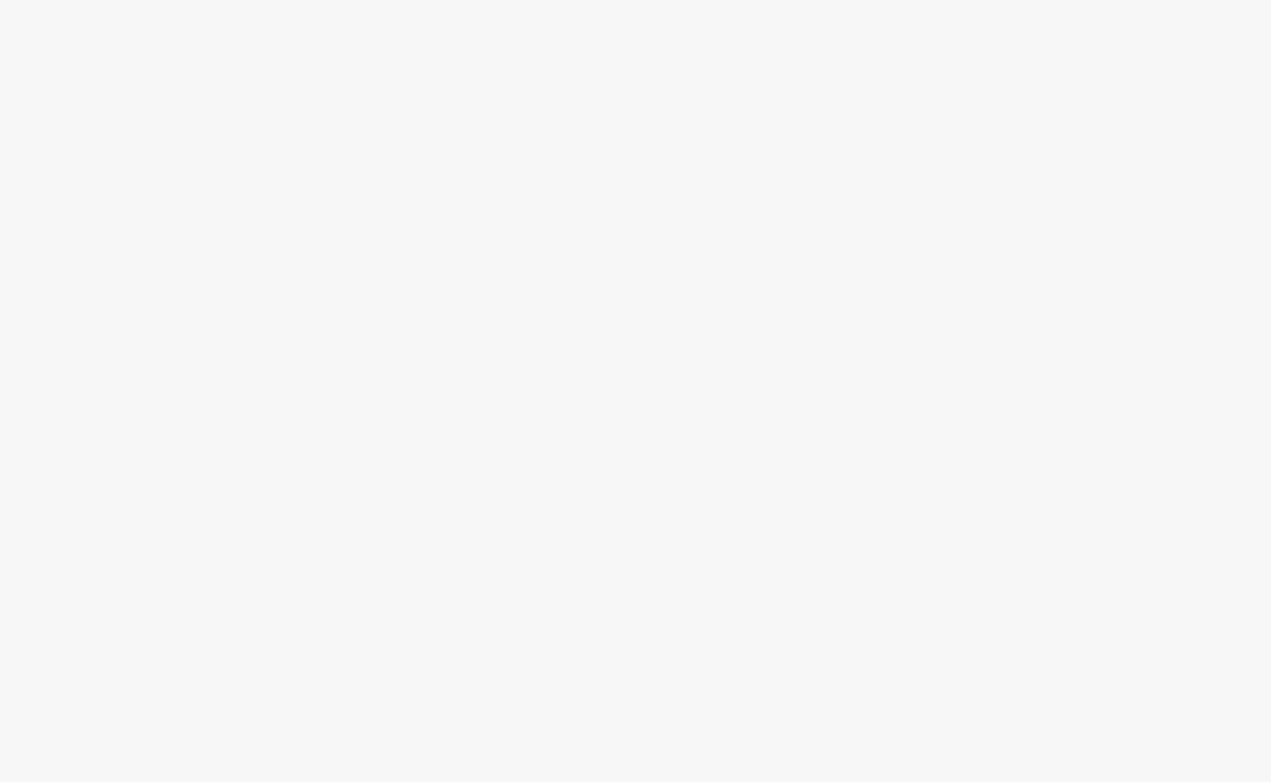 scroll, scrollTop: 0, scrollLeft: 0, axis: both 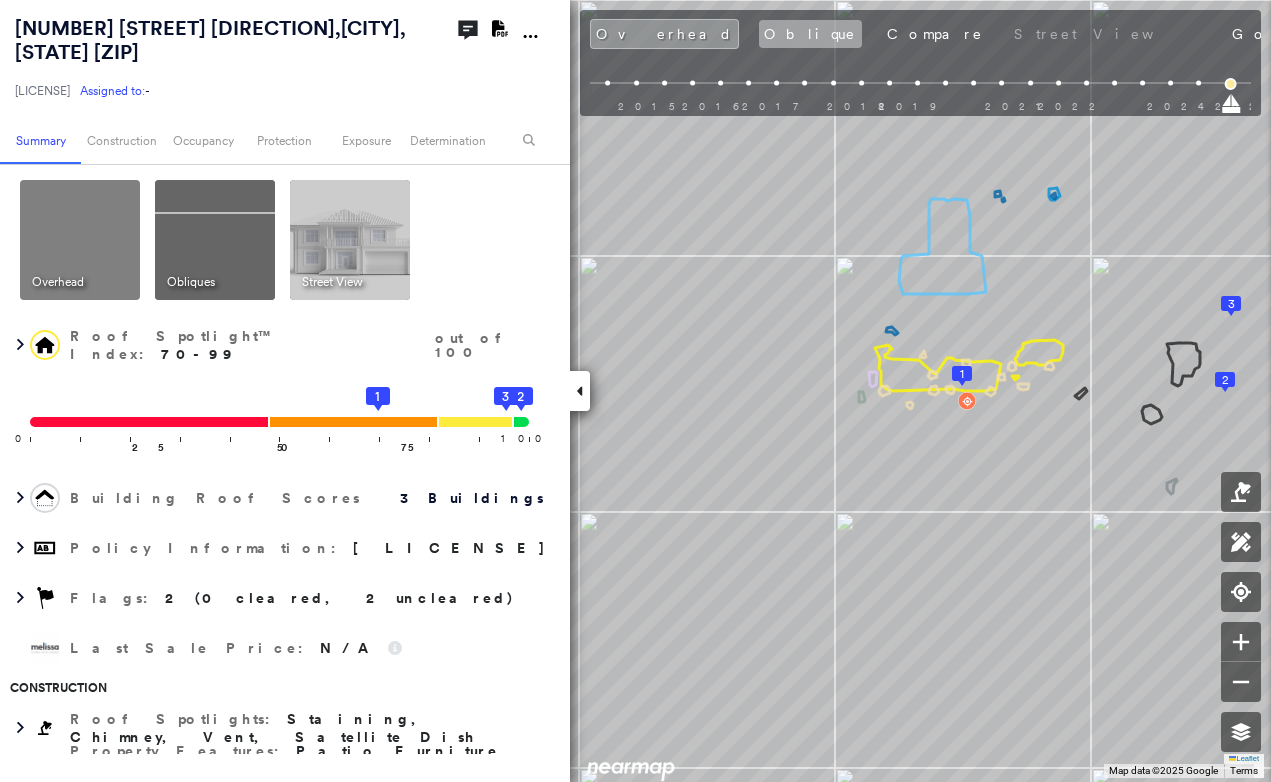 click on "Oblique" at bounding box center (810, 34) 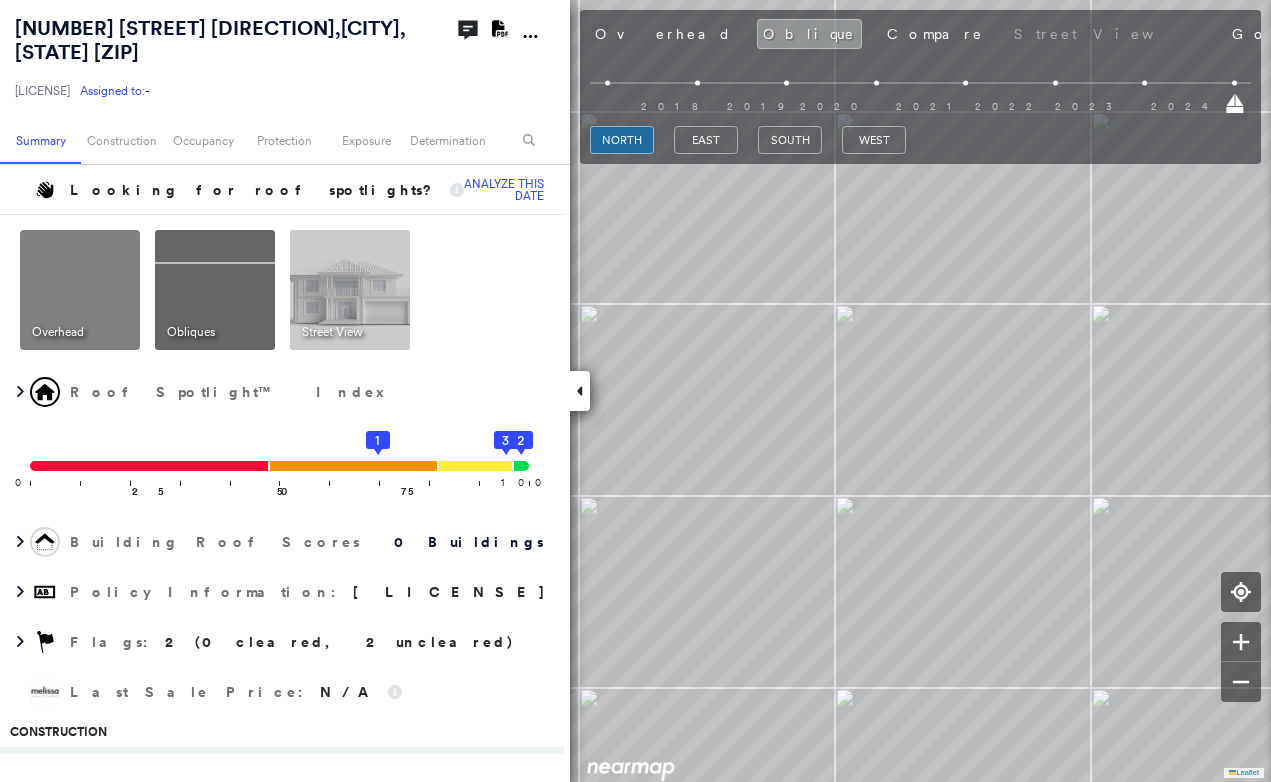 click 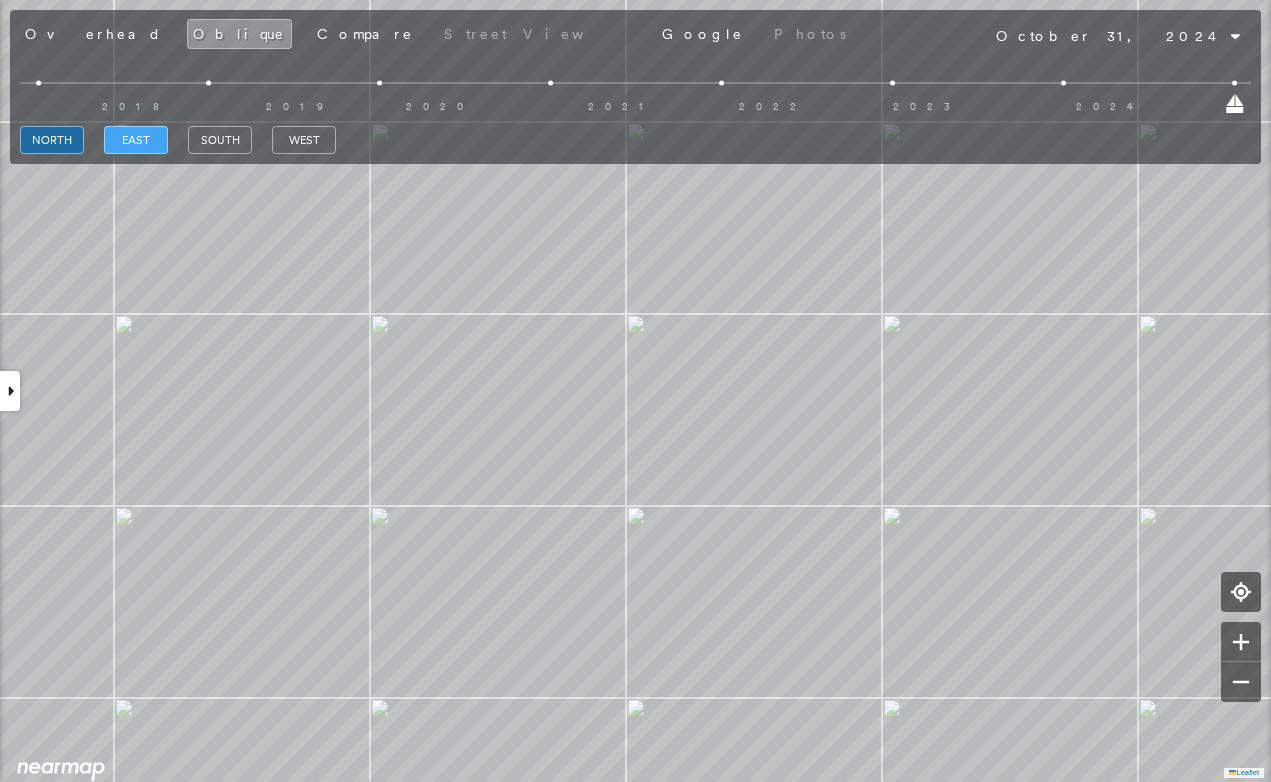 click on "east" at bounding box center [136, 140] 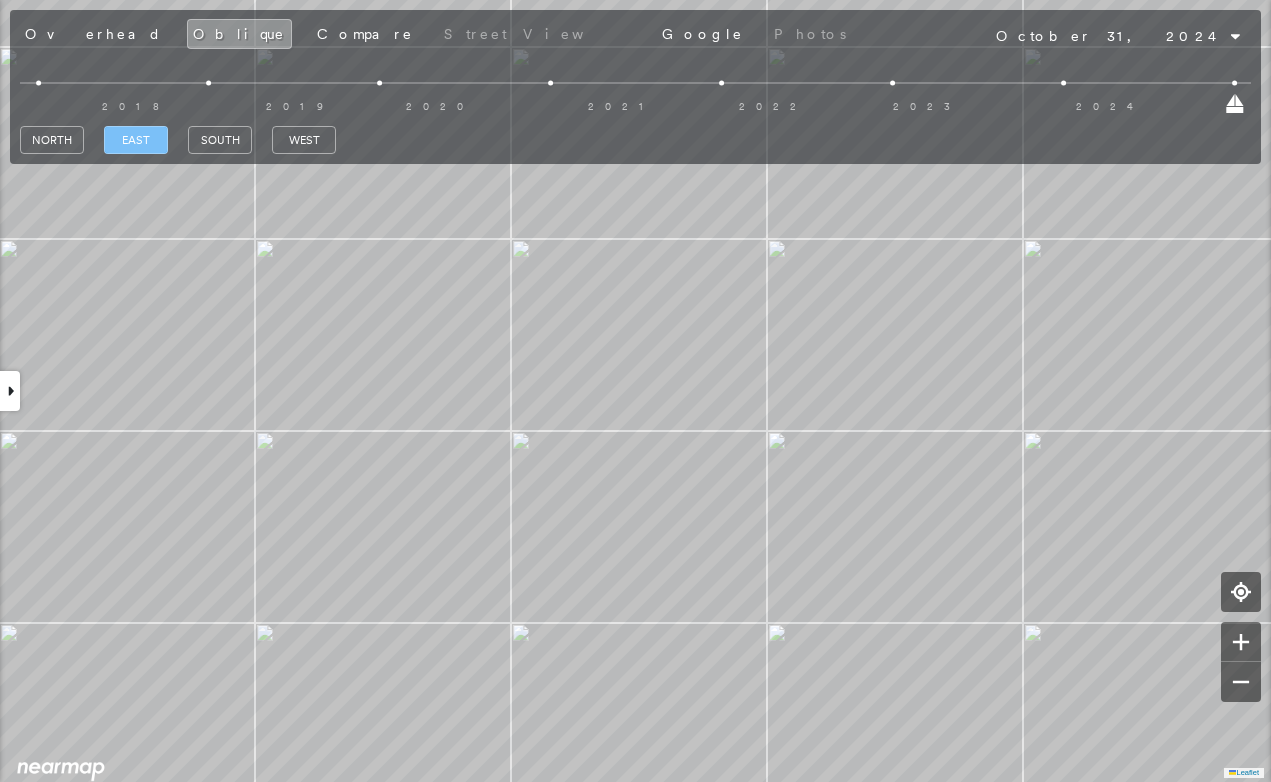 click on "east" at bounding box center [136, 140] 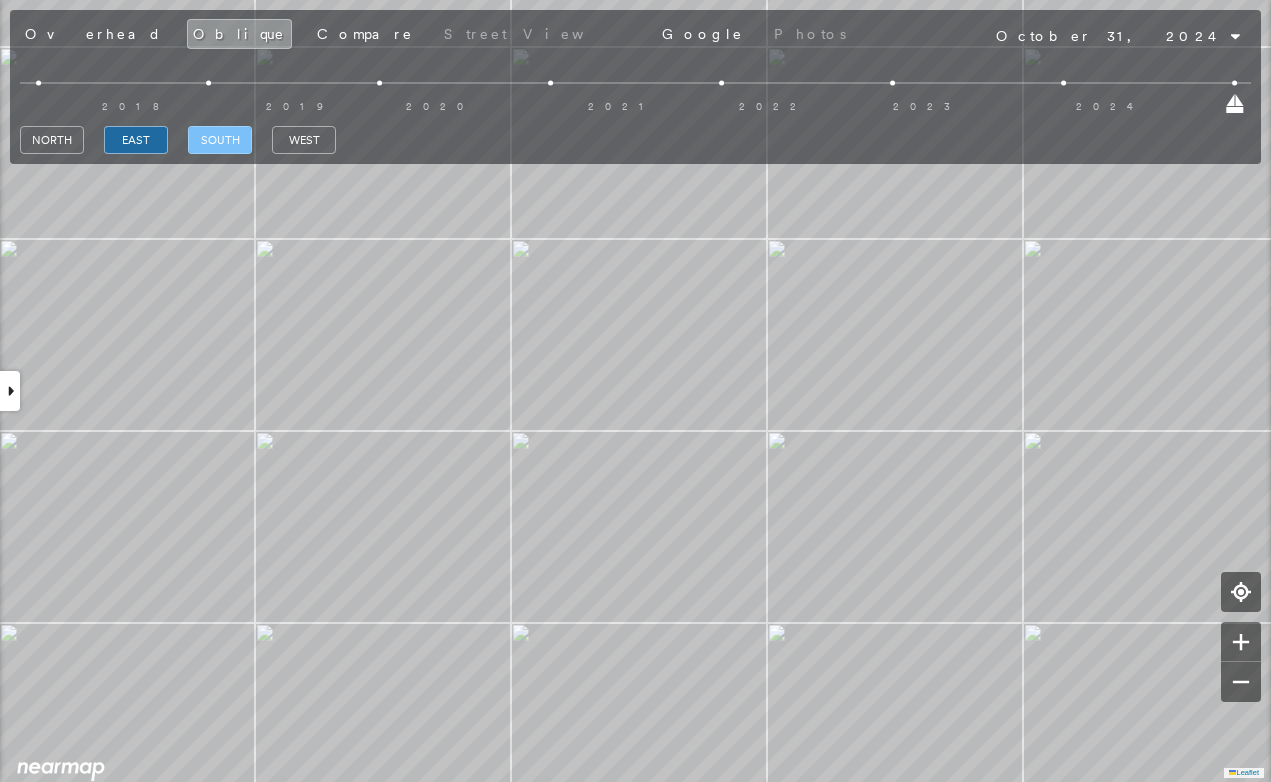 click on "south" at bounding box center [220, 140] 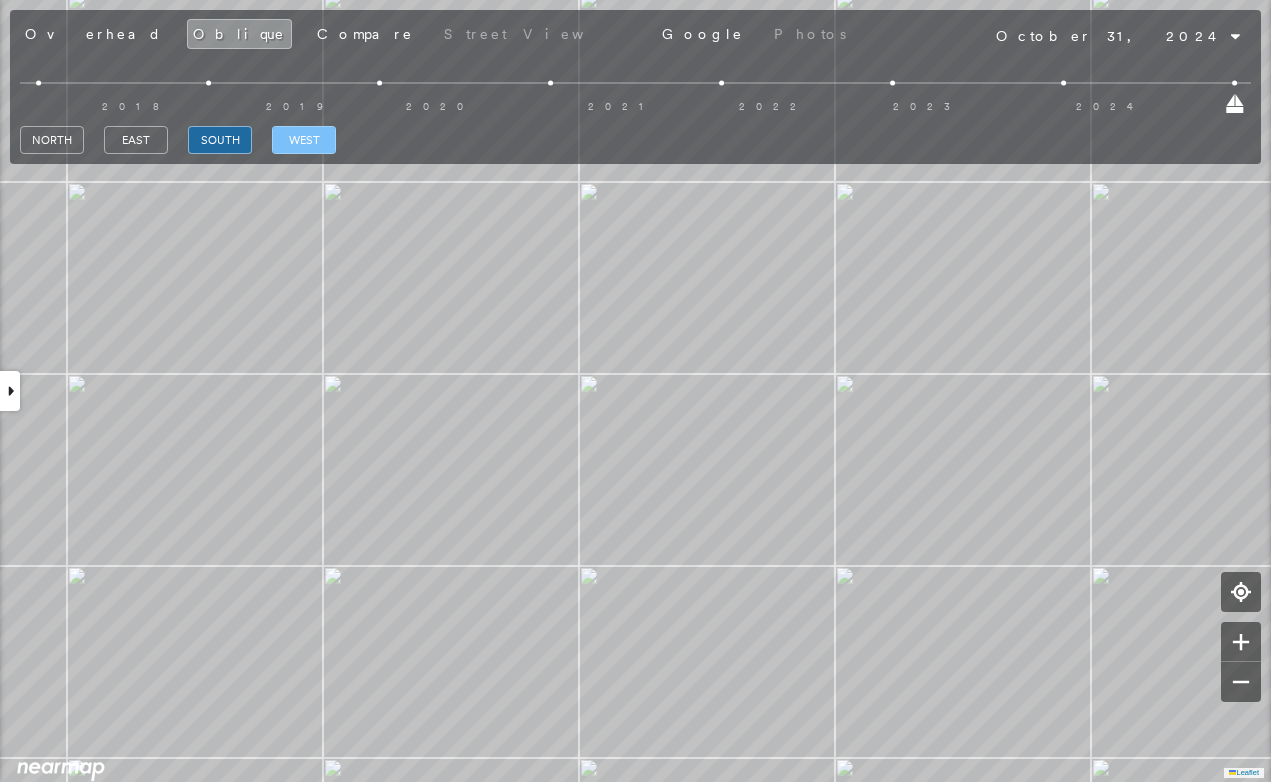 click on "west" at bounding box center [304, 140] 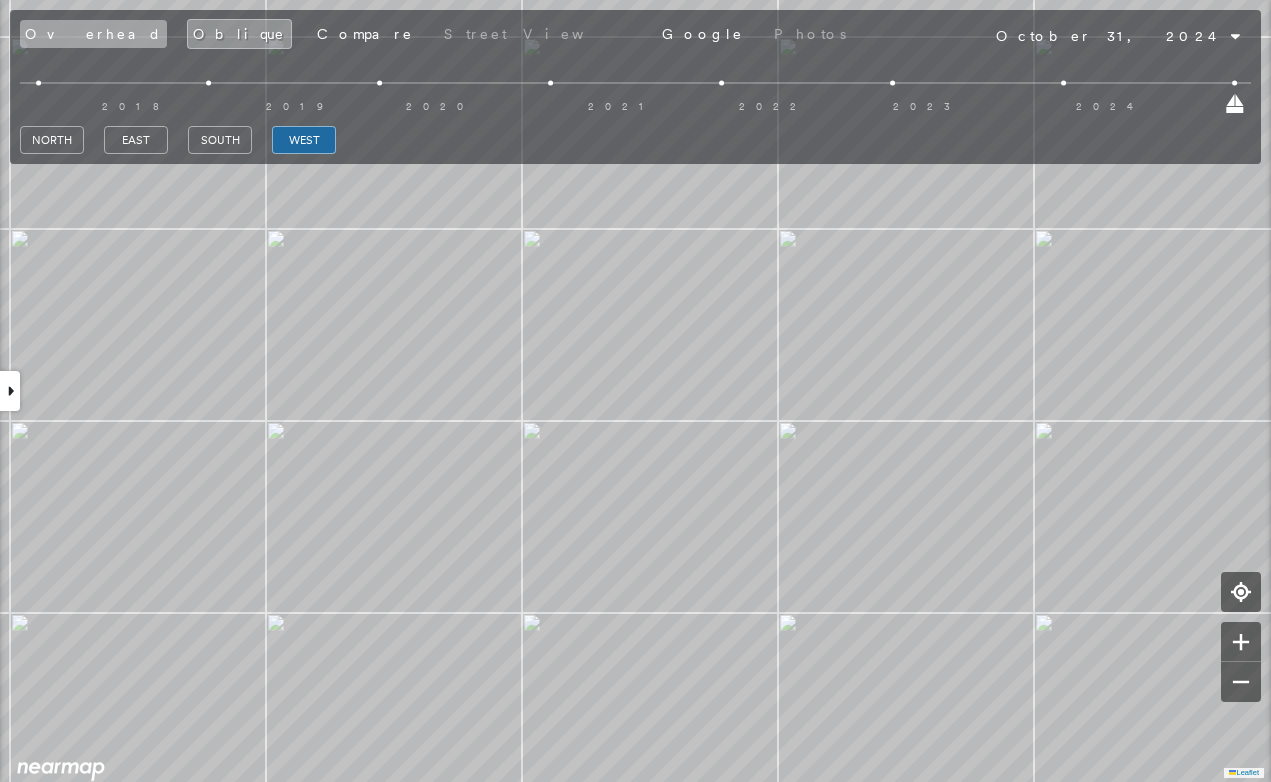 click on "Overhead" at bounding box center (93, 34) 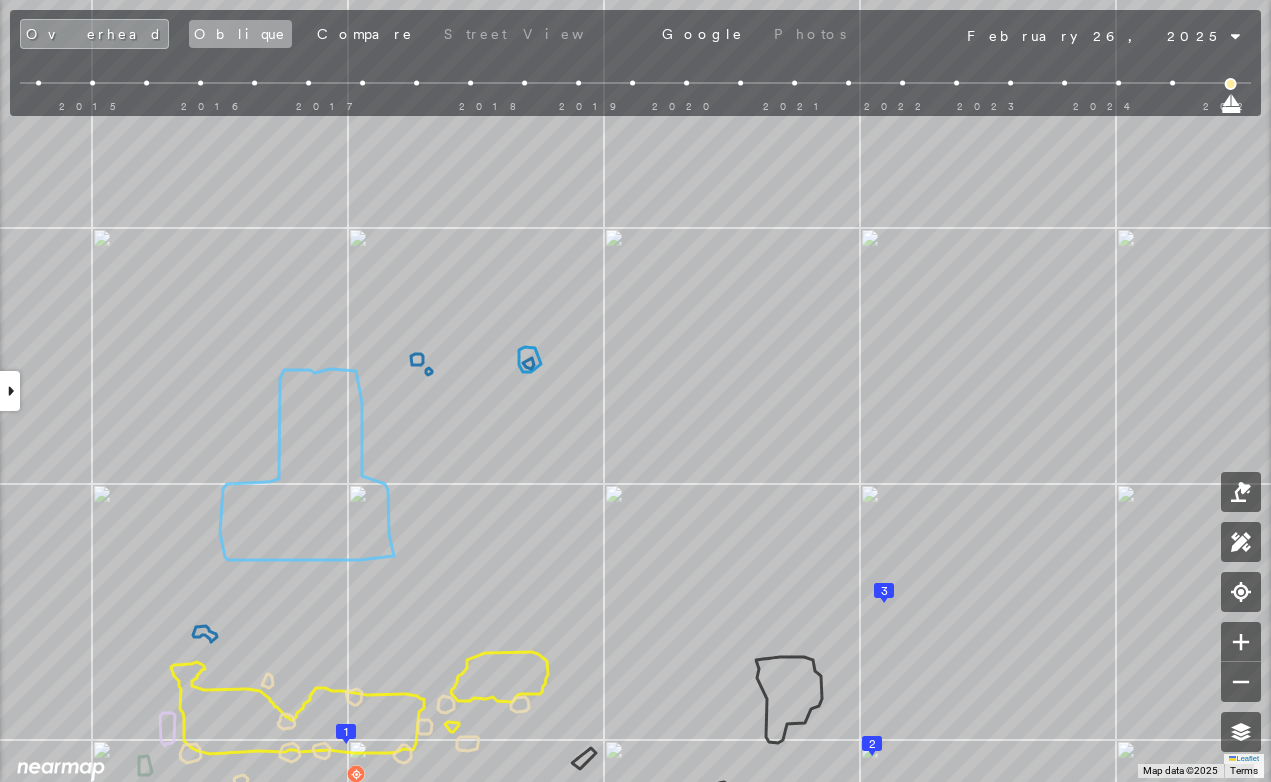 click on "Oblique" at bounding box center (240, 34) 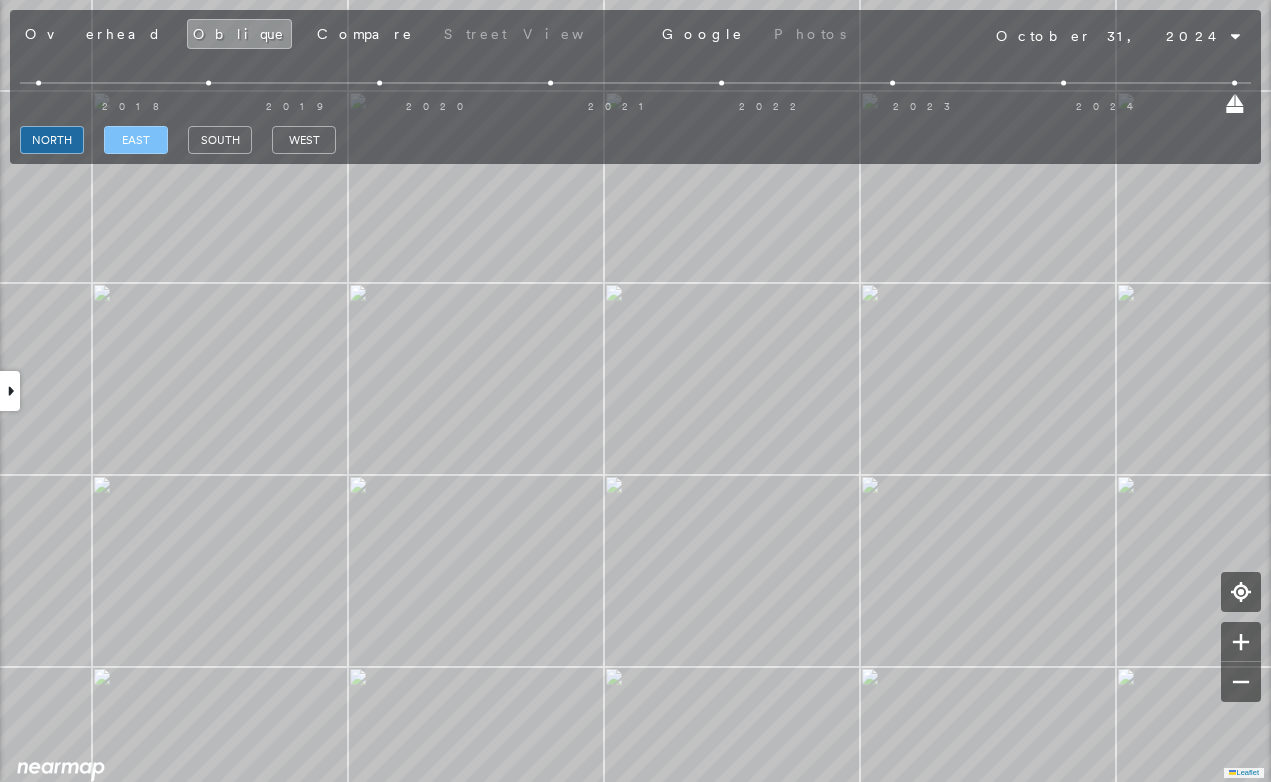 click on "east" at bounding box center [136, 140] 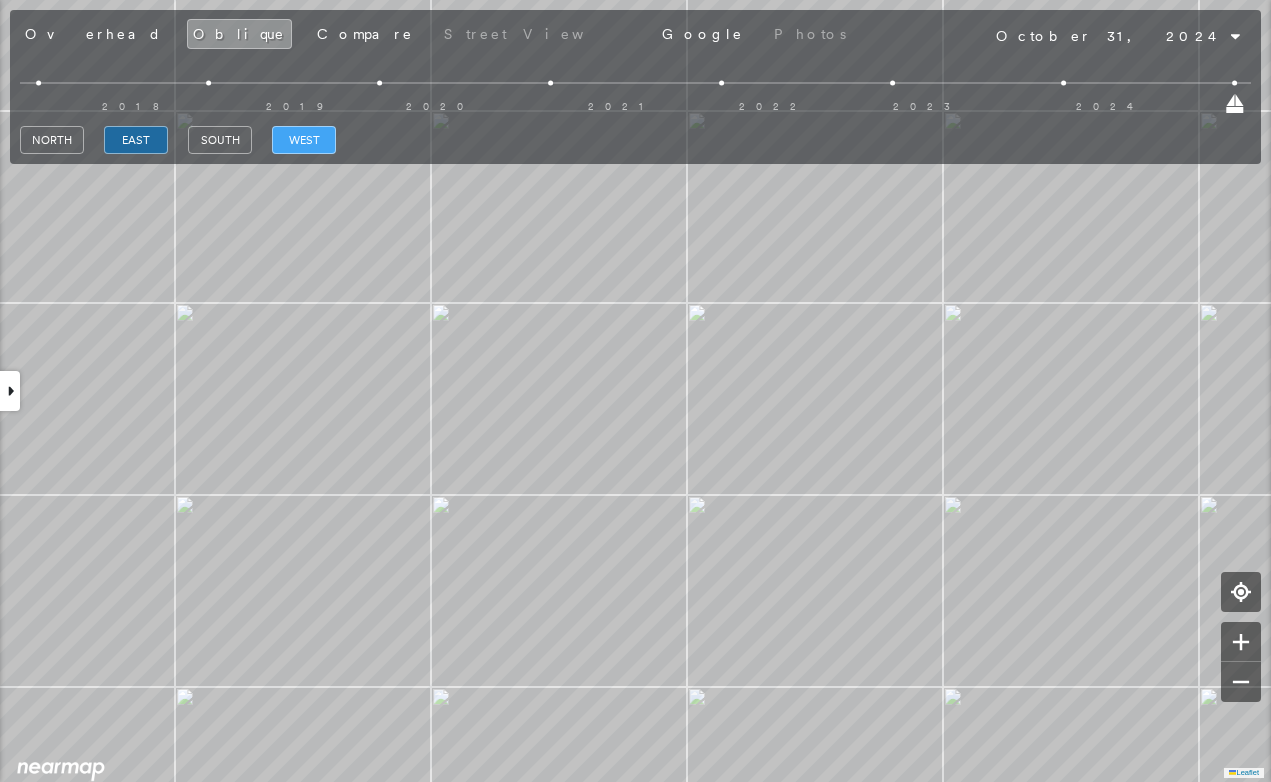click on "west" at bounding box center (304, 140) 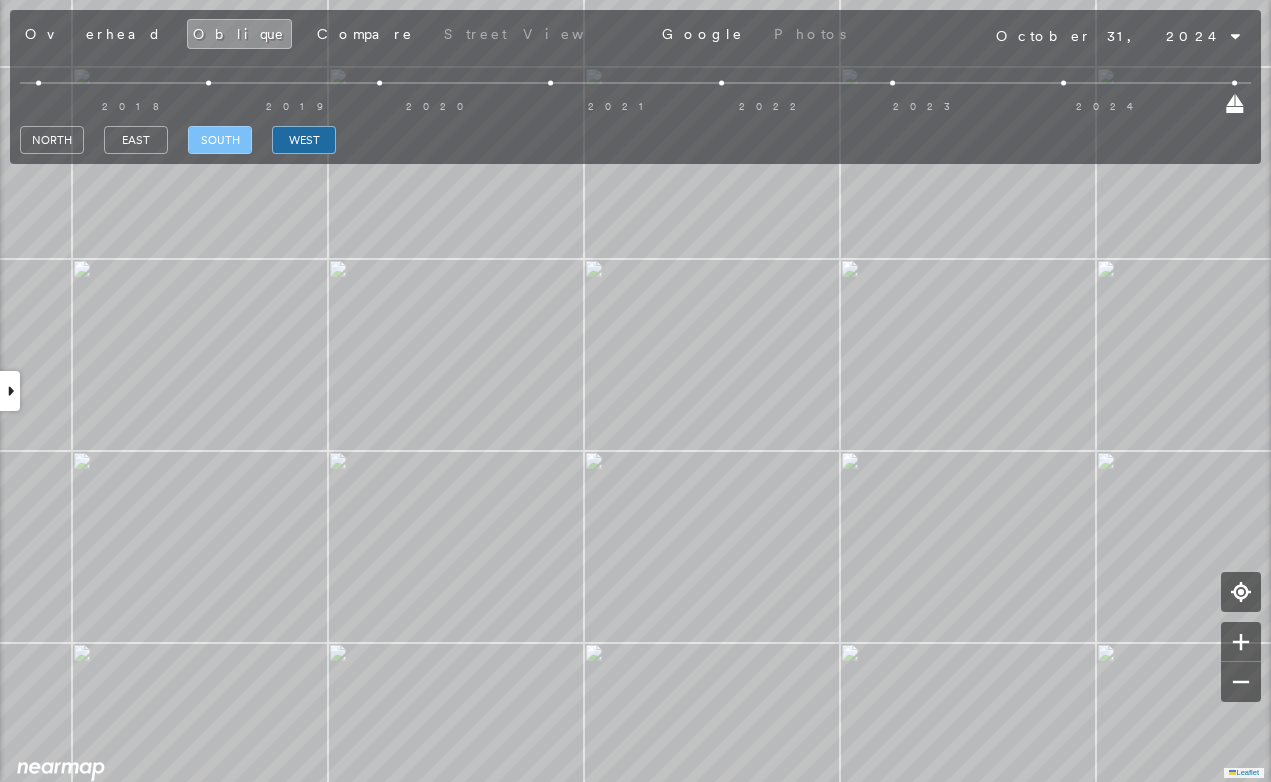 click on "south" at bounding box center (220, 140) 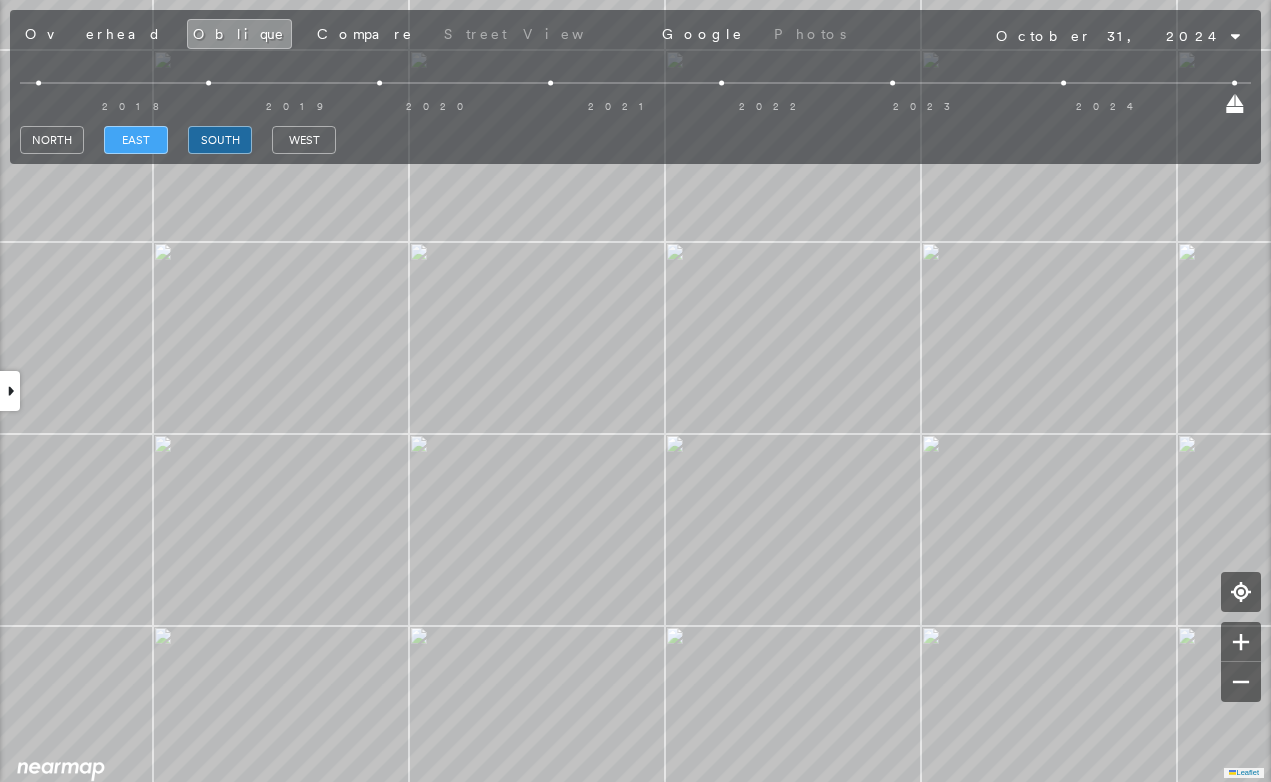 click on "east" at bounding box center [136, 140] 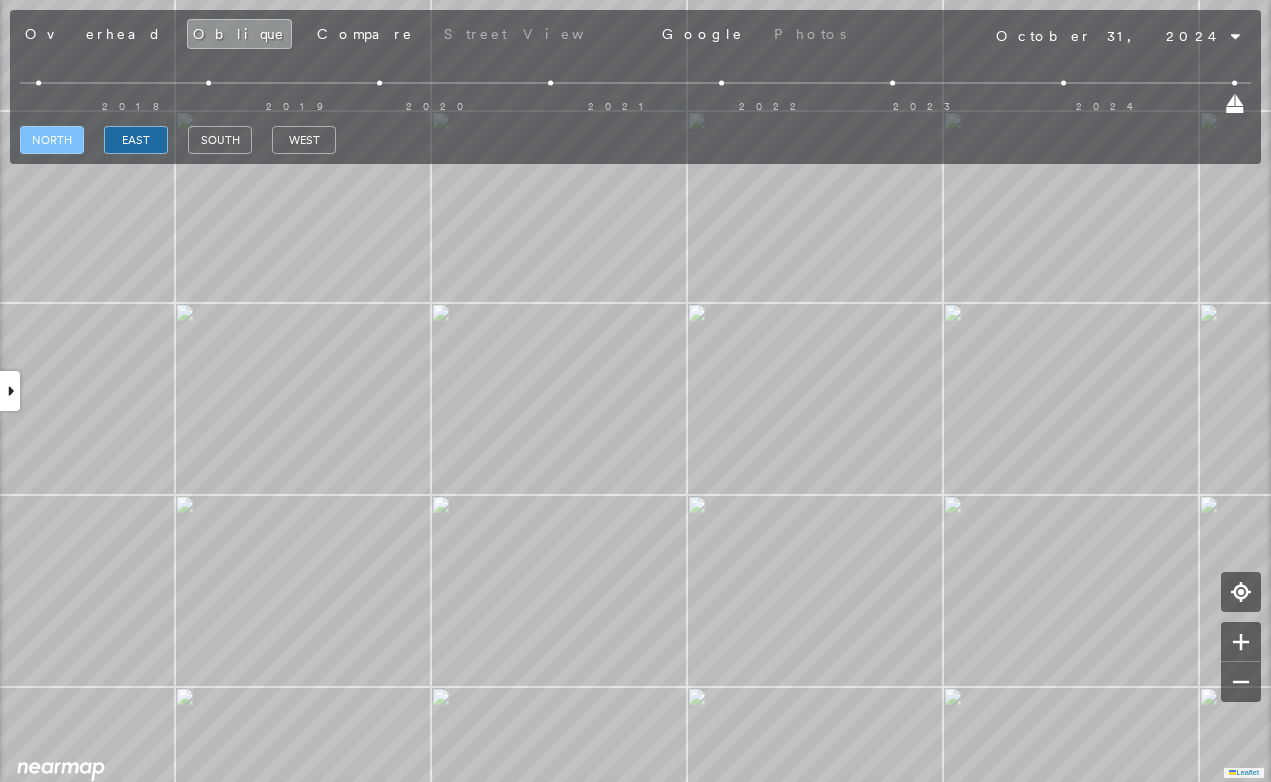 click on "north" at bounding box center [52, 140] 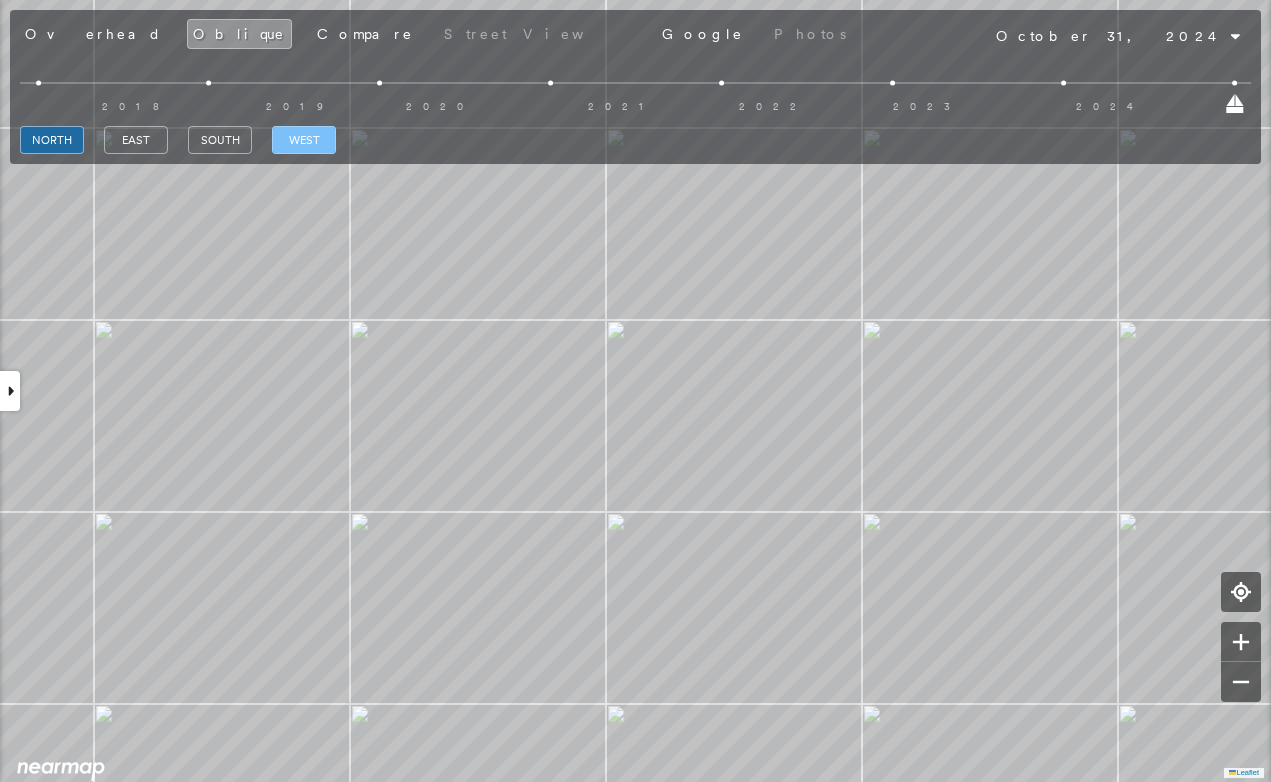 click on "west" at bounding box center [304, 140] 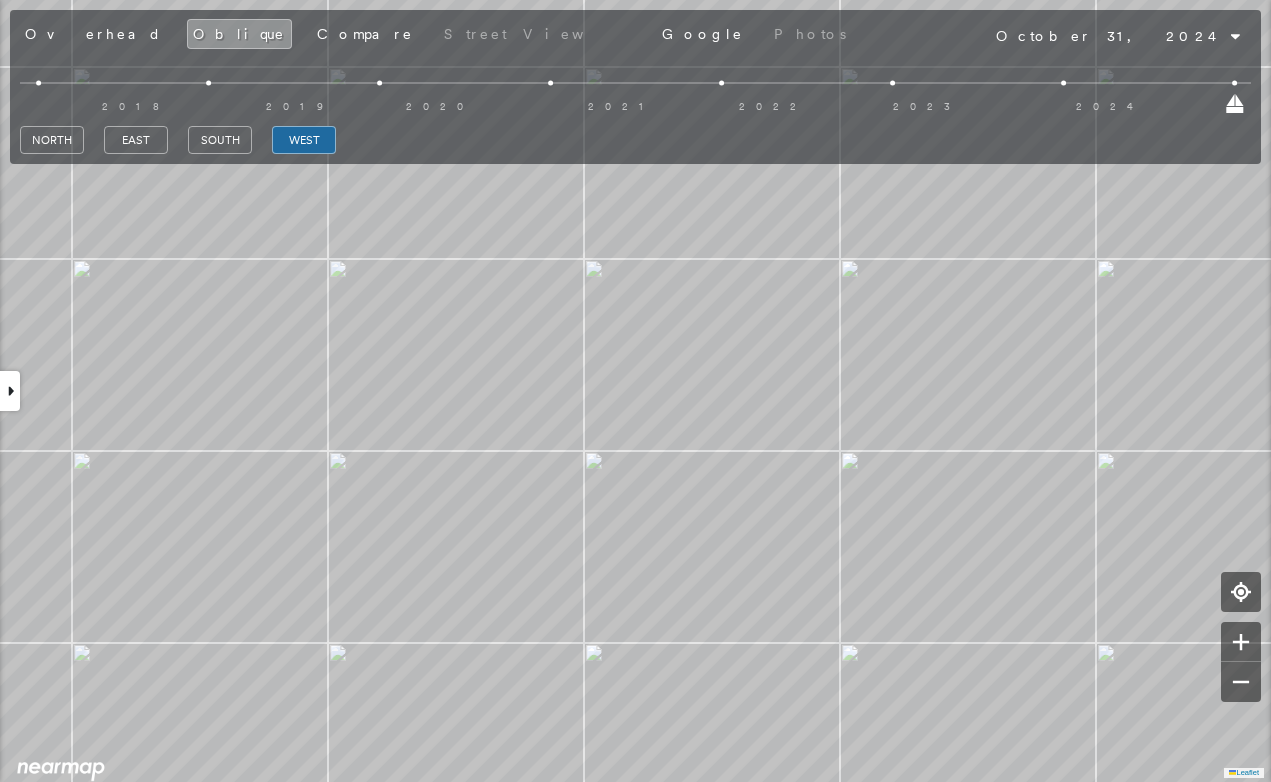 click on "north east south west" at bounding box center [178, 140] 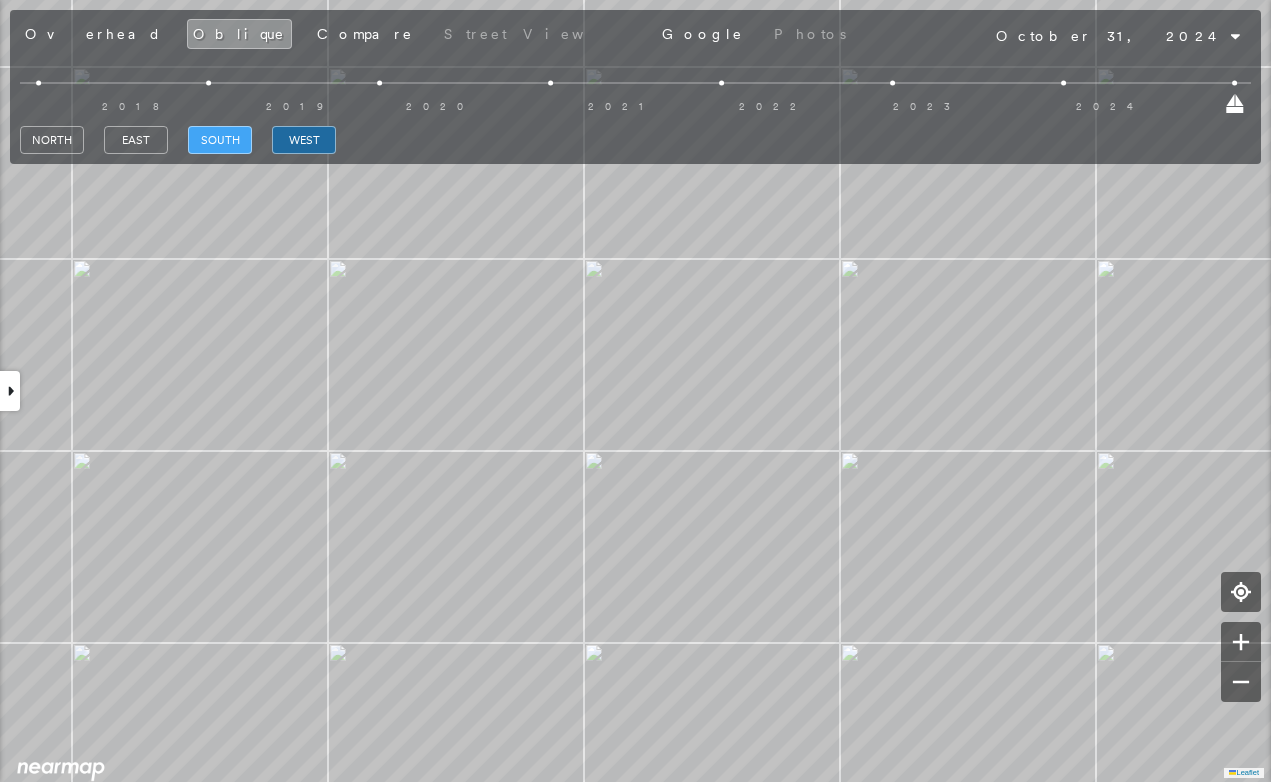 click on "south" at bounding box center (220, 140) 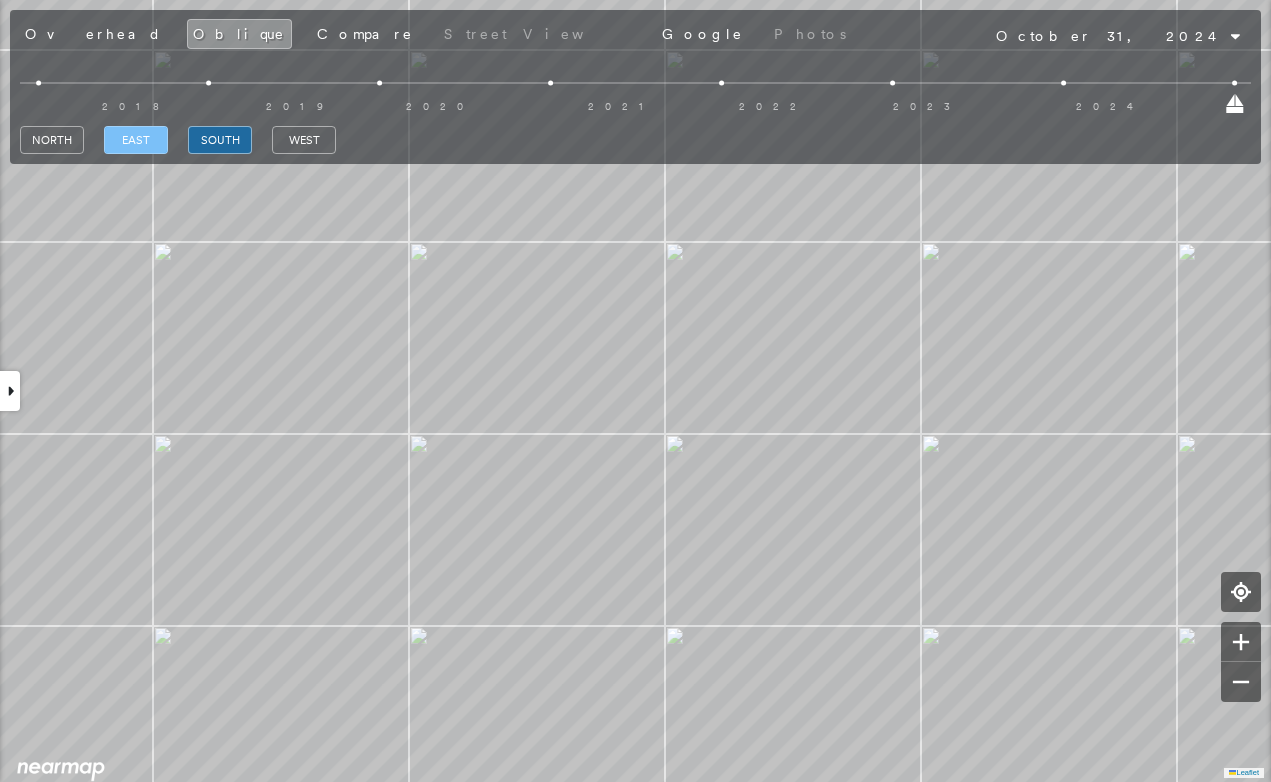 click on "east" at bounding box center (136, 140) 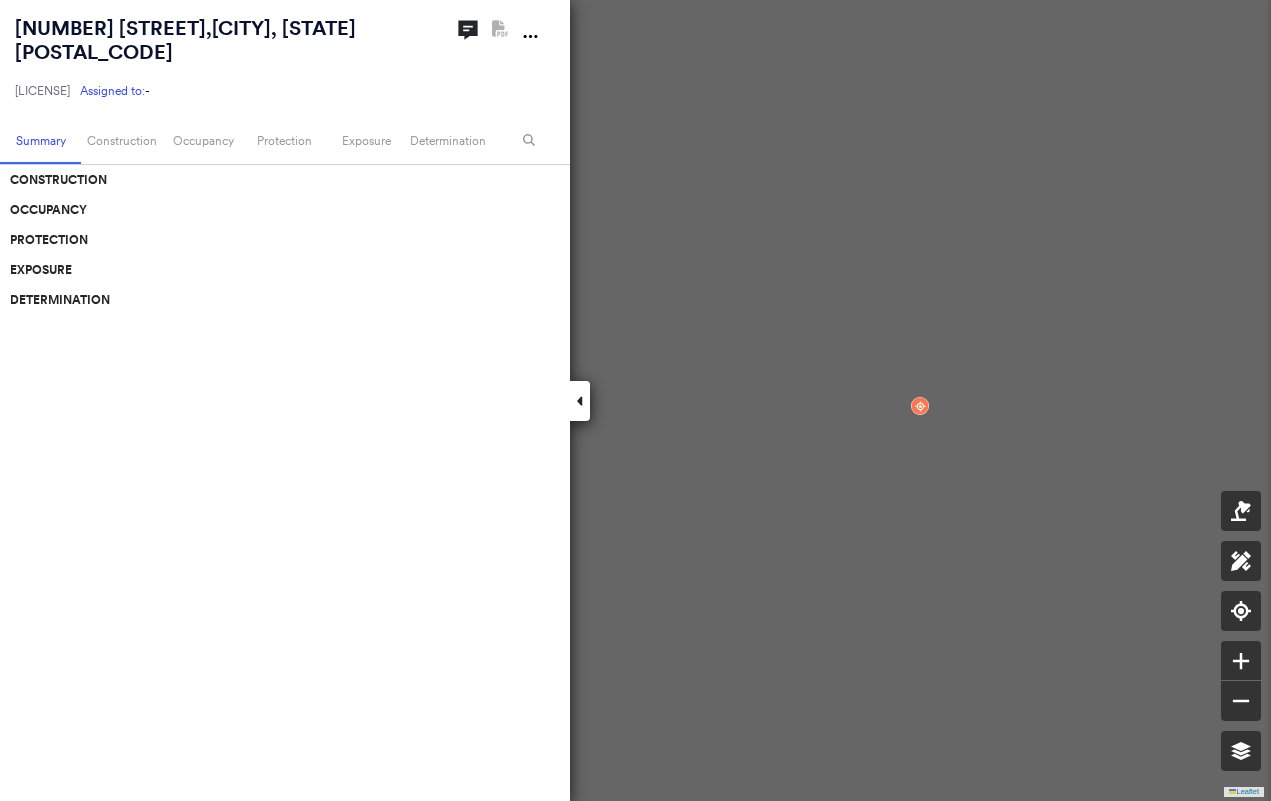 scroll, scrollTop: 0, scrollLeft: 0, axis: both 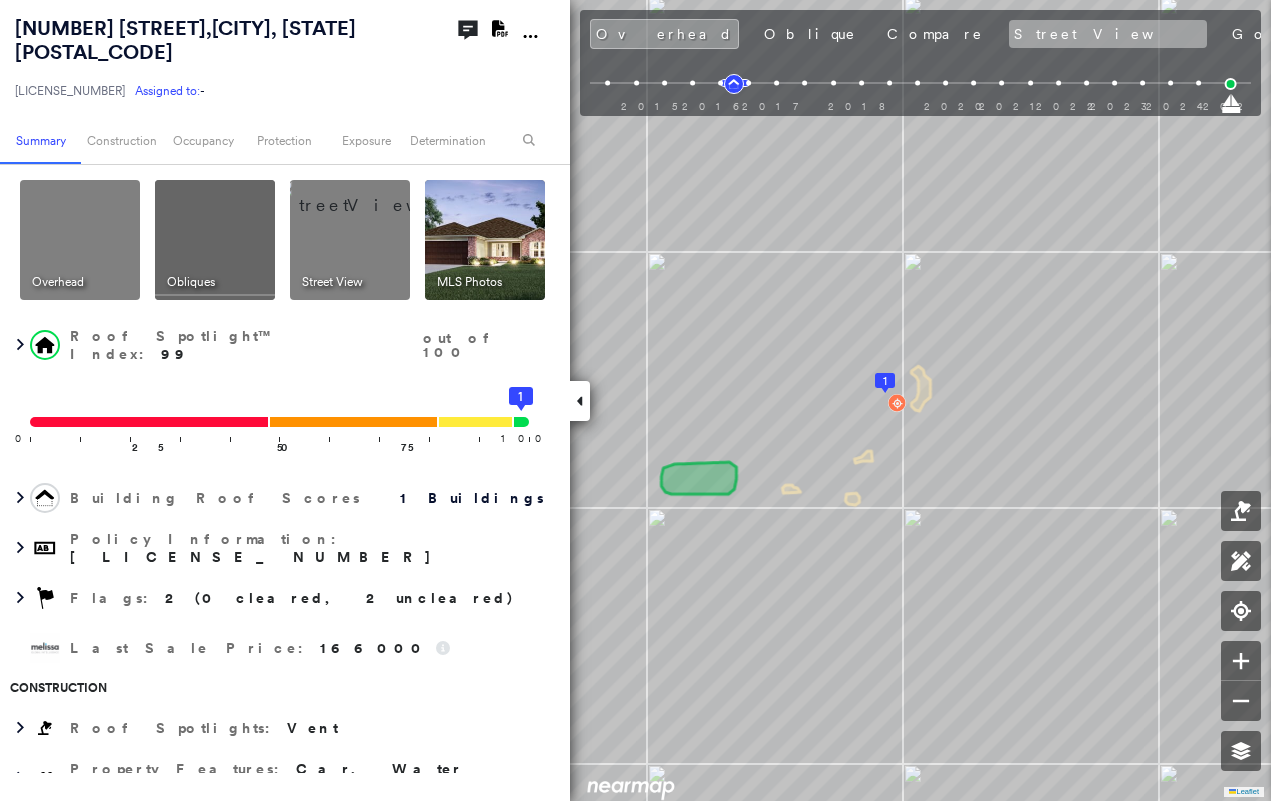 click on "Street View" at bounding box center (1108, 34) 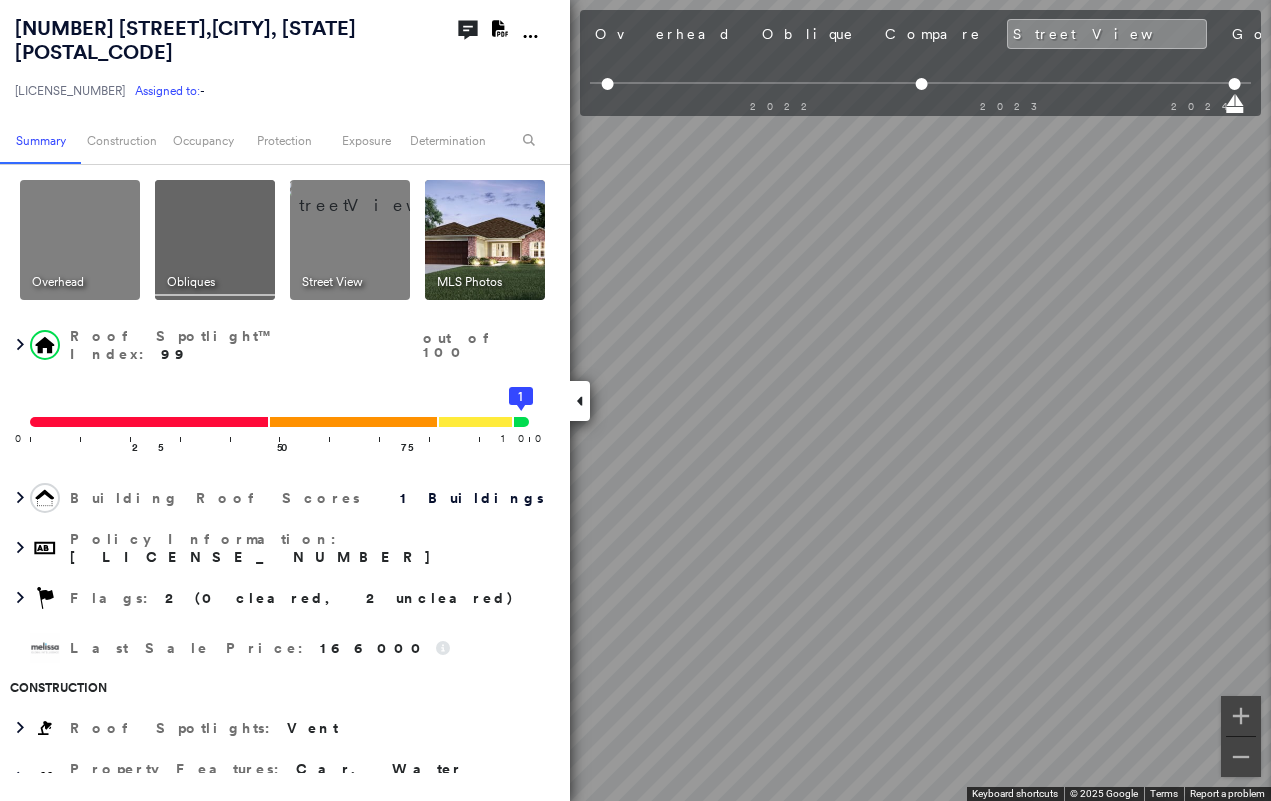 click at bounding box center (580, 401) 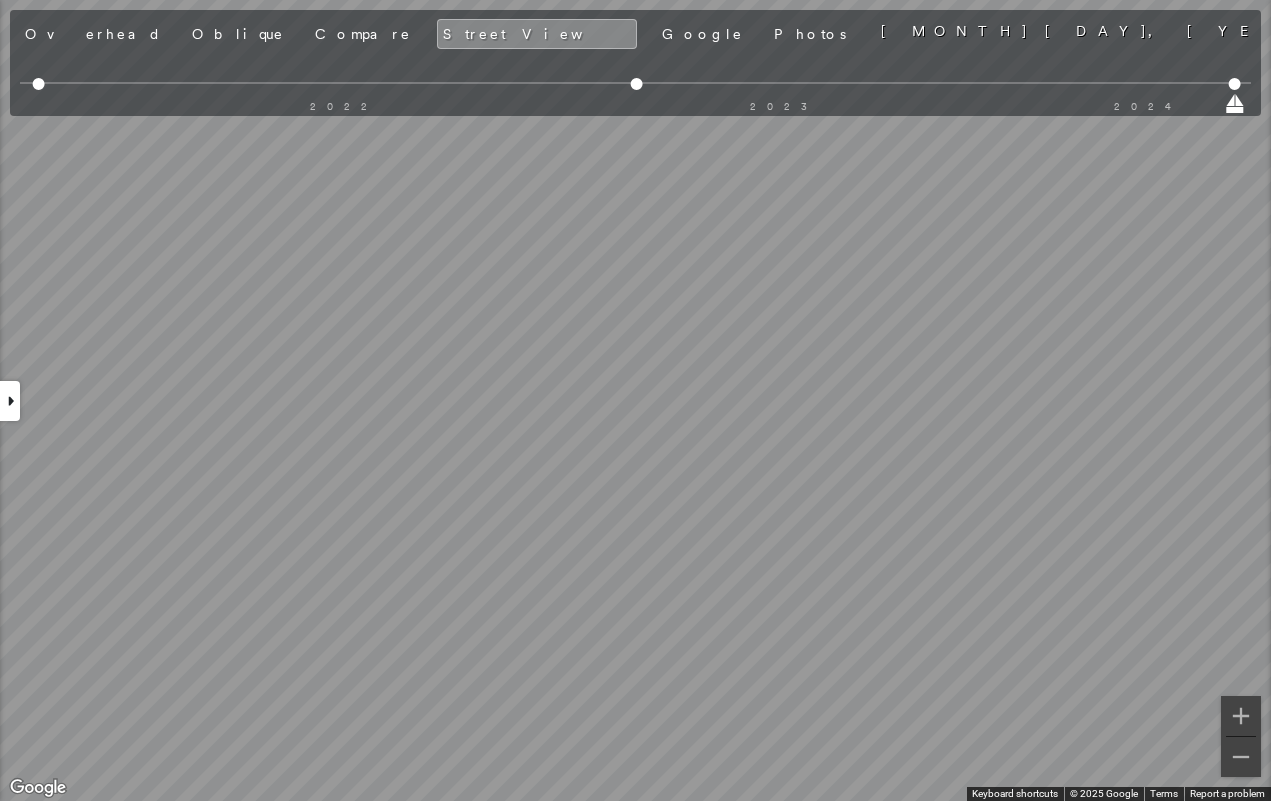click at bounding box center (10, 401) 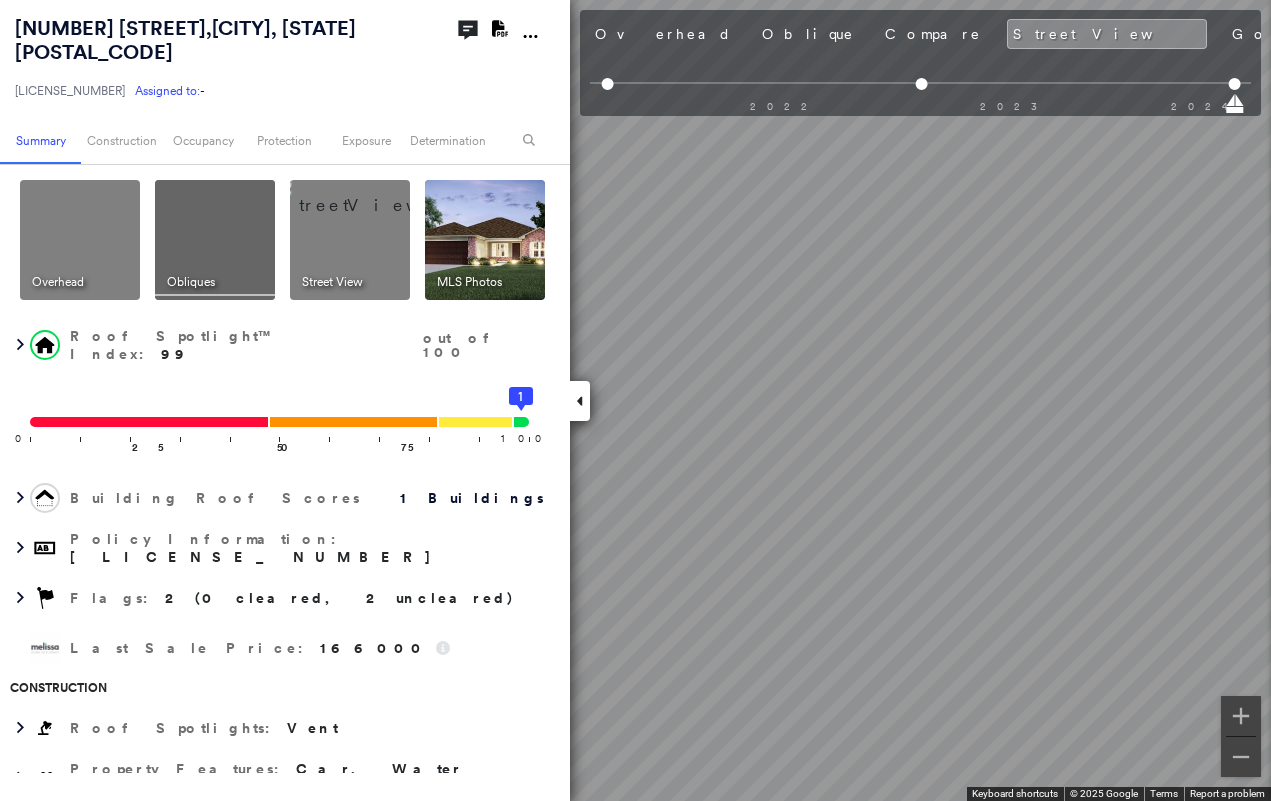 click at bounding box center (580, 401) 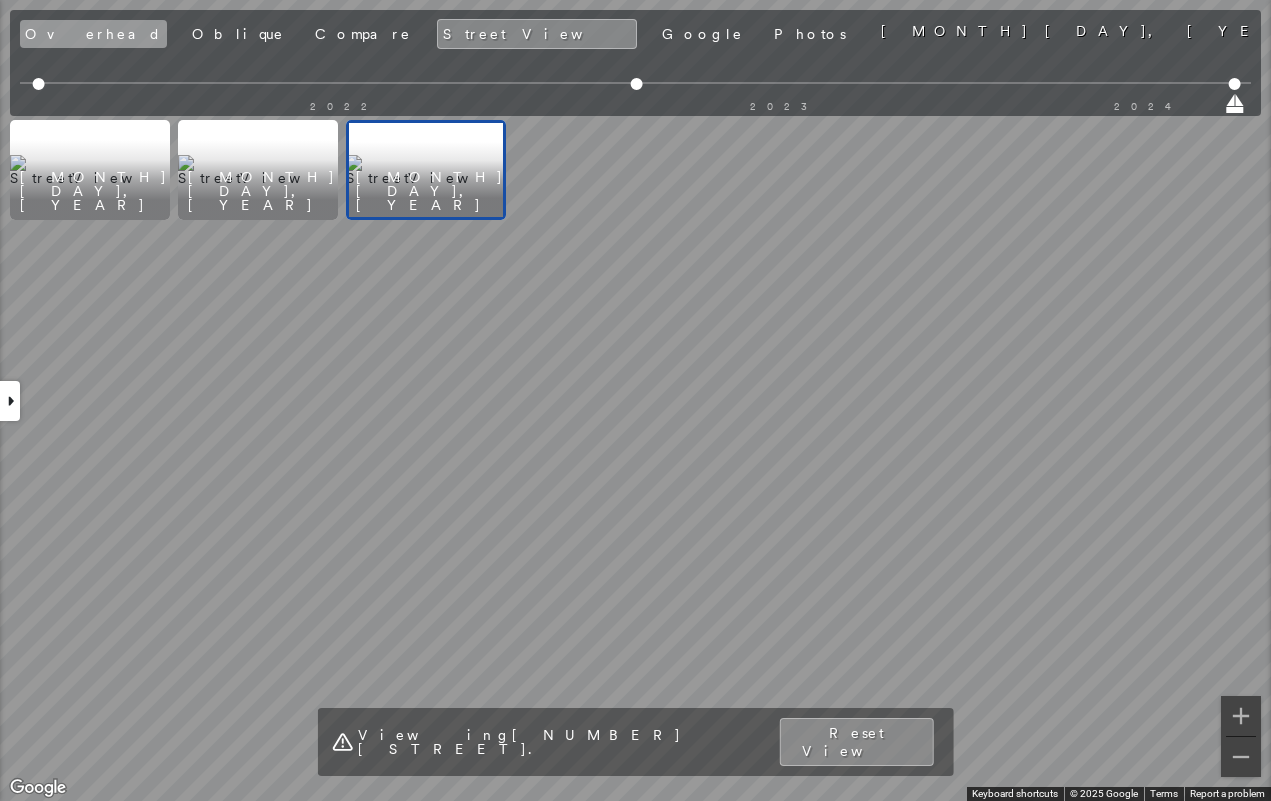 click on "Overhead" at bounding box center [93, 34] 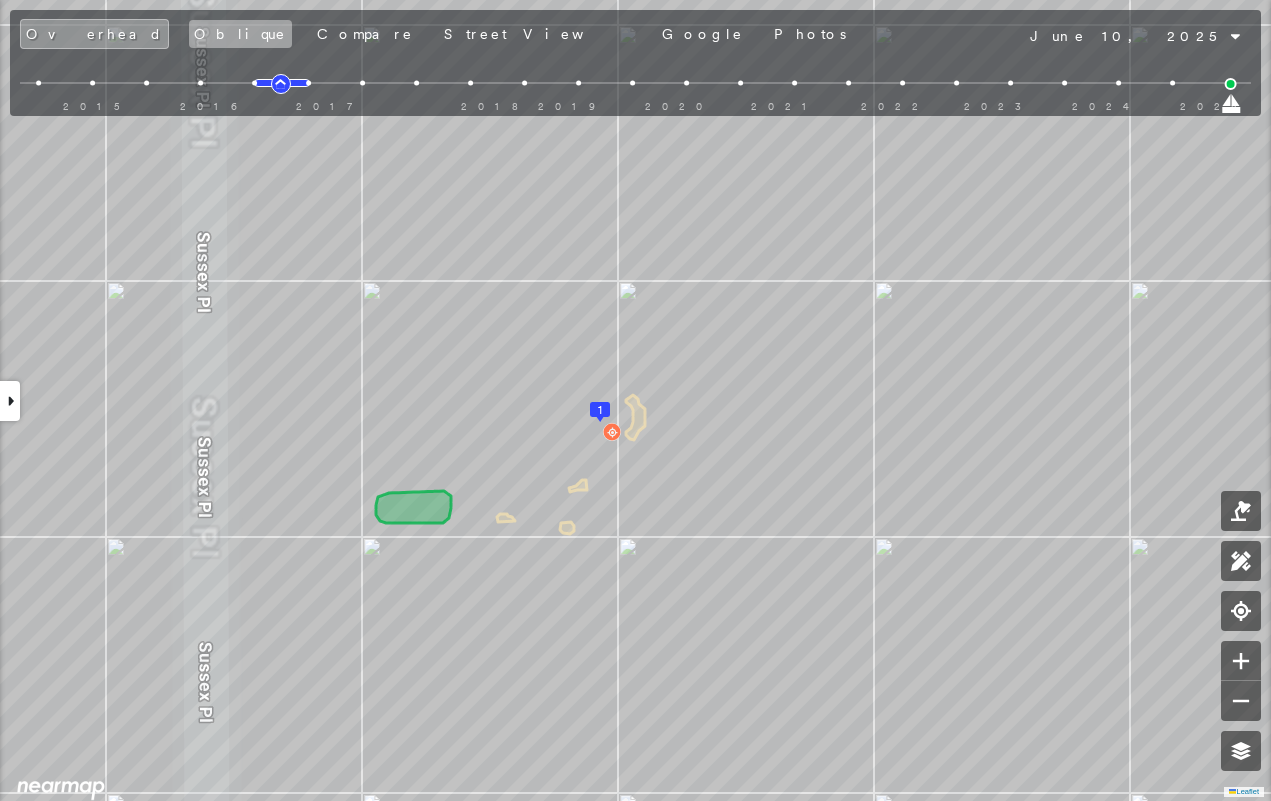click on "Oblique" at bounding box center (240, 34) 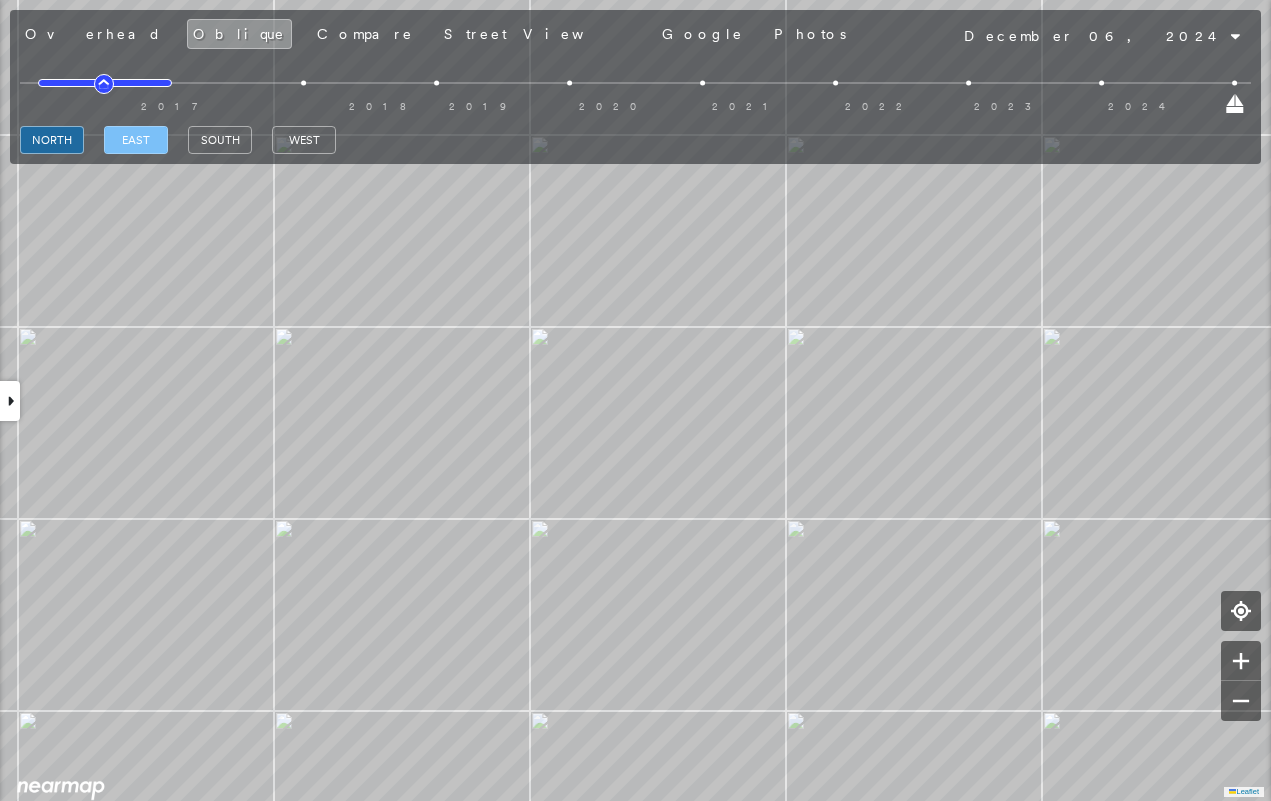 click on "east" at bounding box center (136, 140) 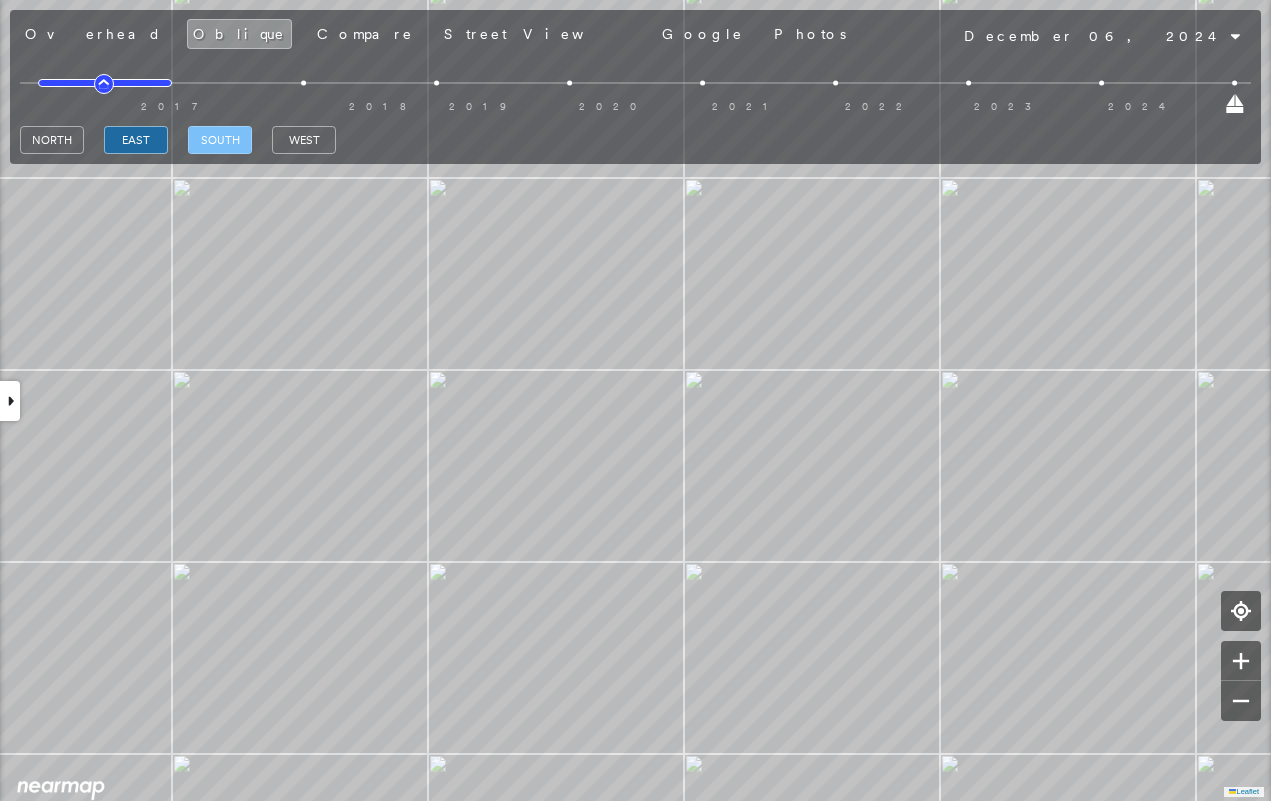 click on "south" at bounding box center (220, 140) 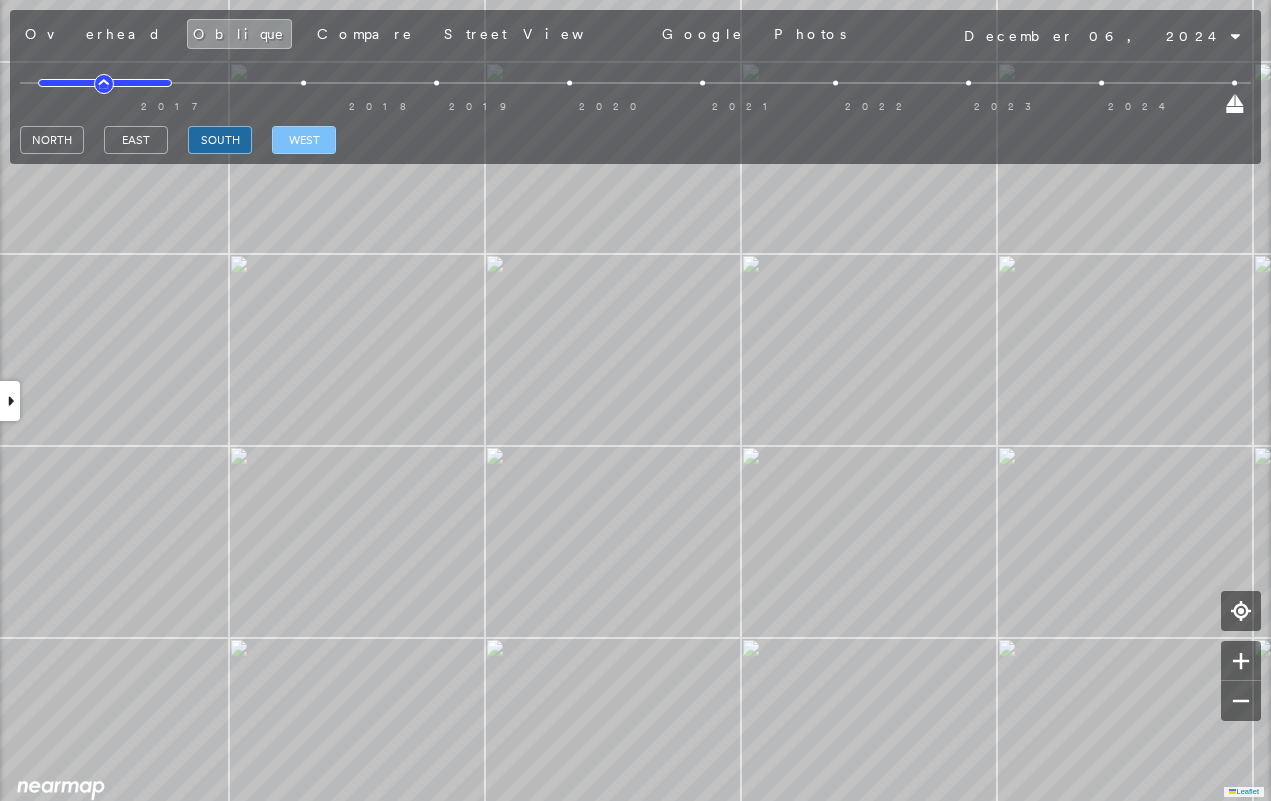click on "west" at bounding box center [304, 140] 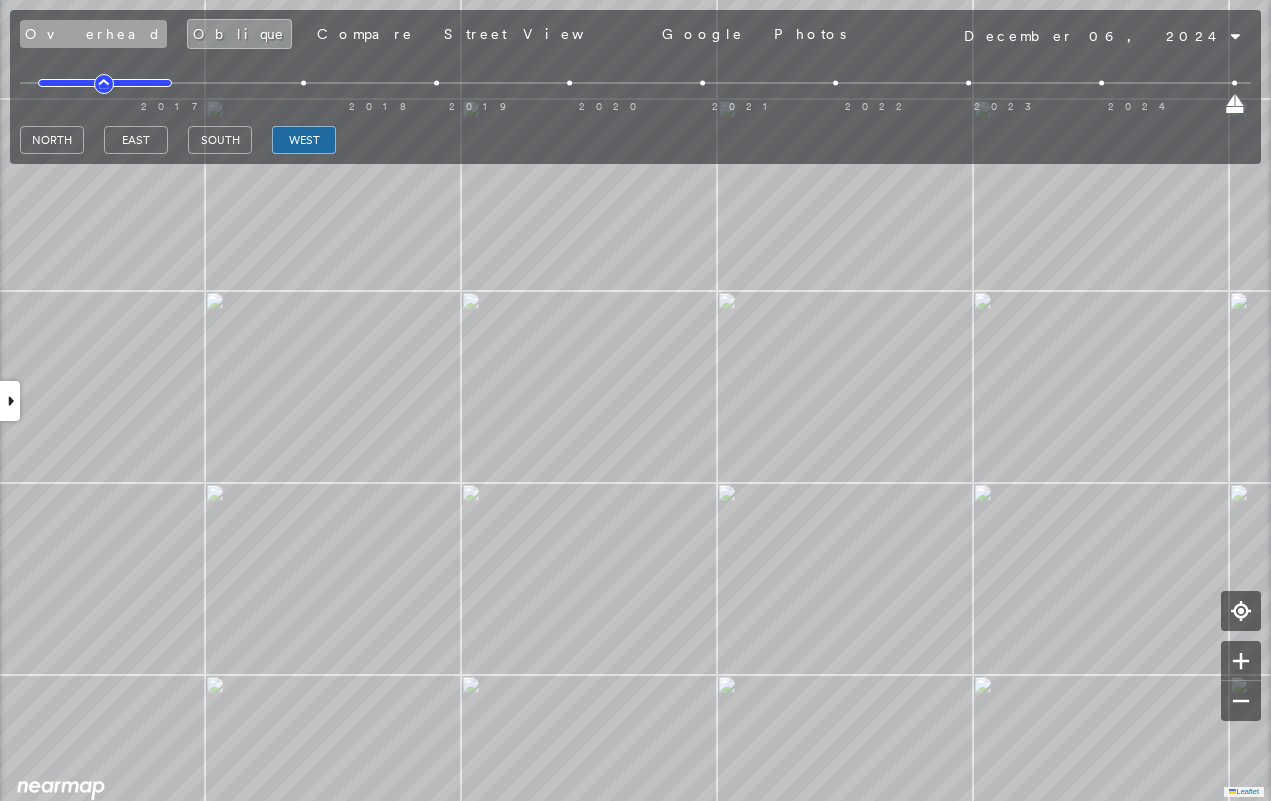click on "Overhead" at bounding box center [93, 34] 